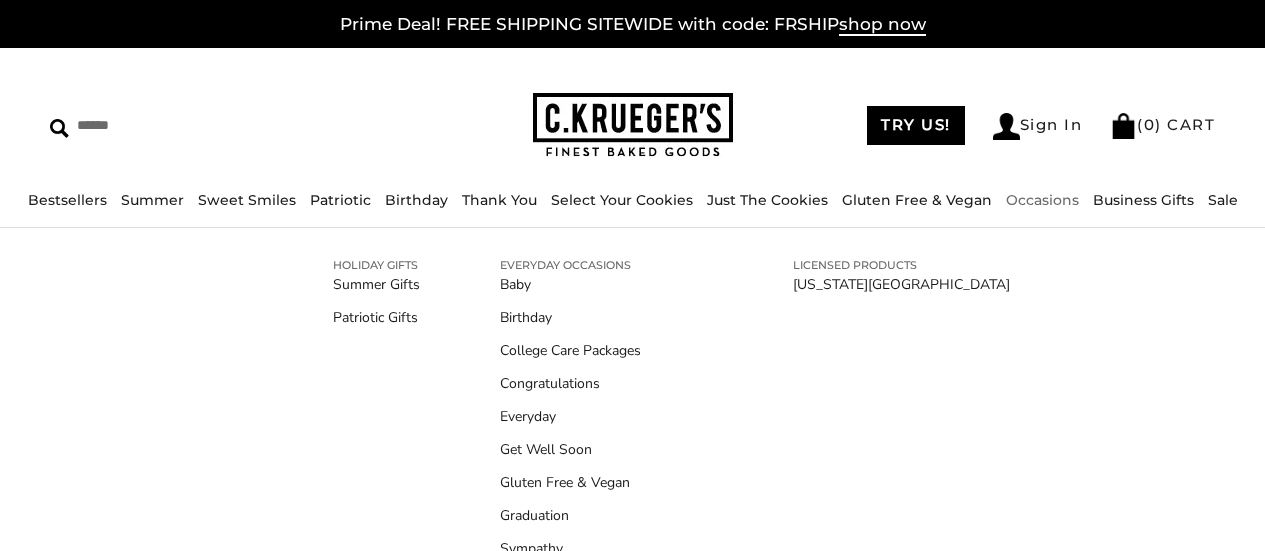 scroll, scrollTop: 0, scrollLeft: 0, axis: both 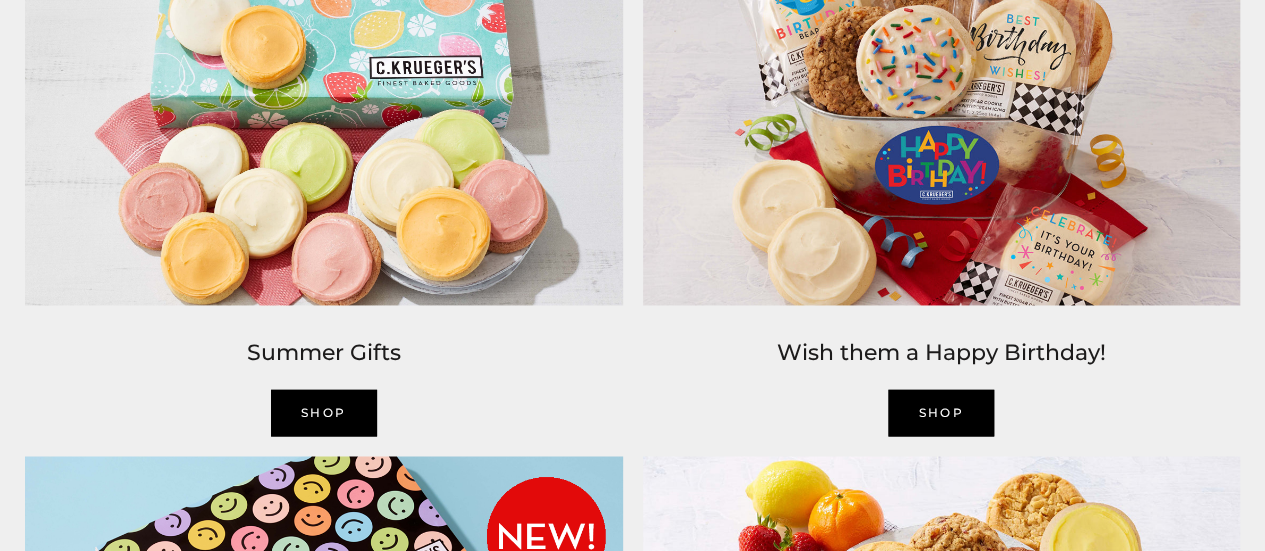click on "SHOP" at bounding box center [324, 412] 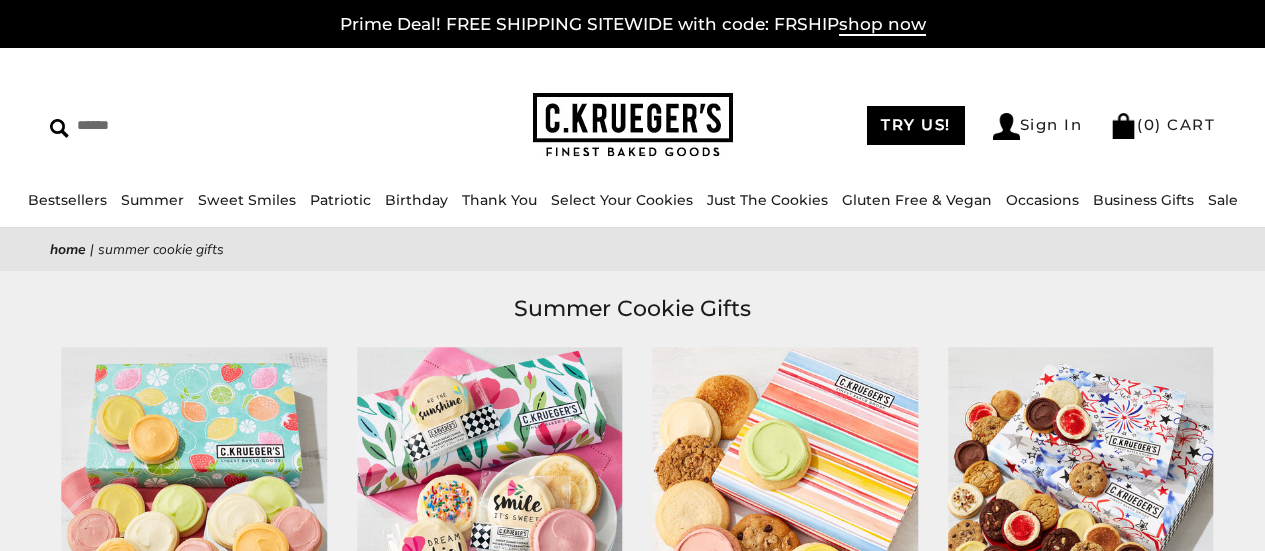 scroll, scrollTop: 0, scrollLeft: 0, axis: both 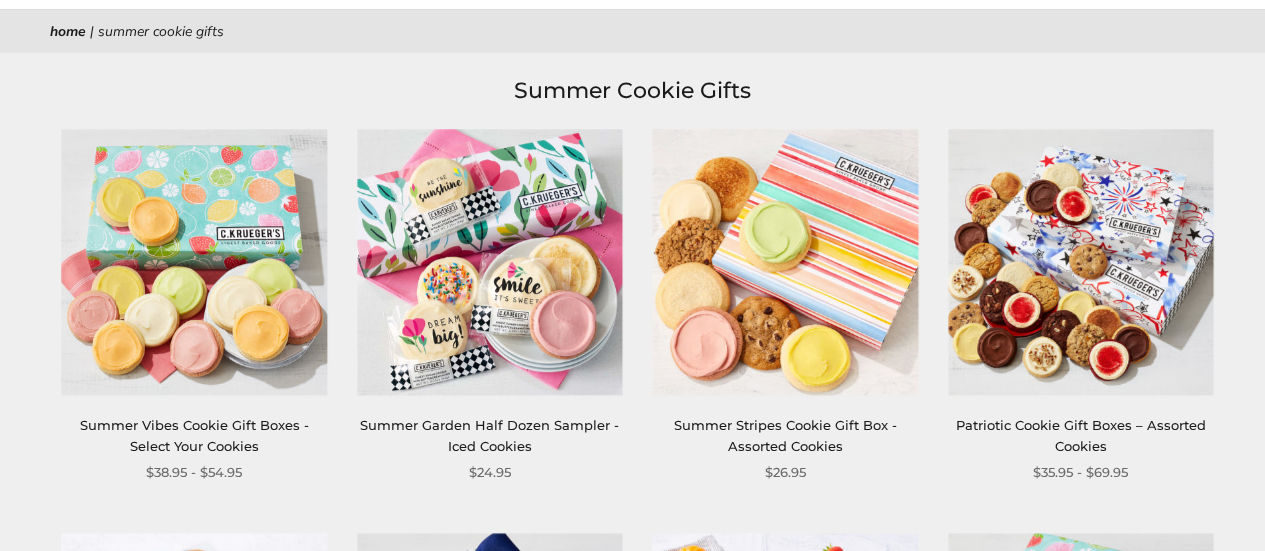 click at bounding box center (194, 261) 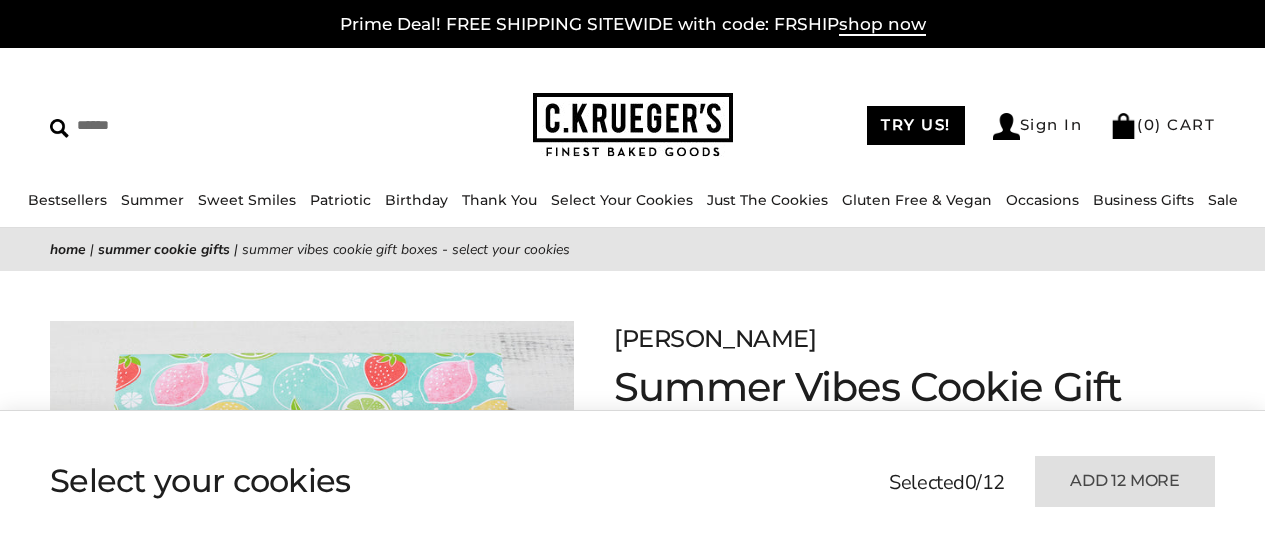 scroll, scrollTop: 0, scrollLeft: 0, axis: both 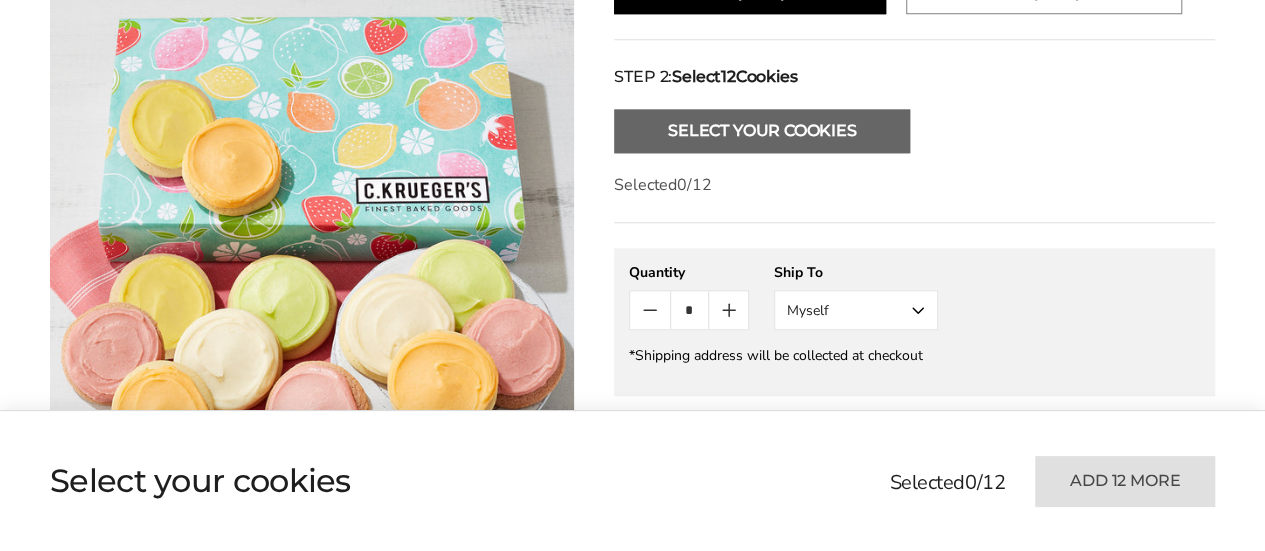 click on "Select Your Cookies" at bounding box center (762, 131) 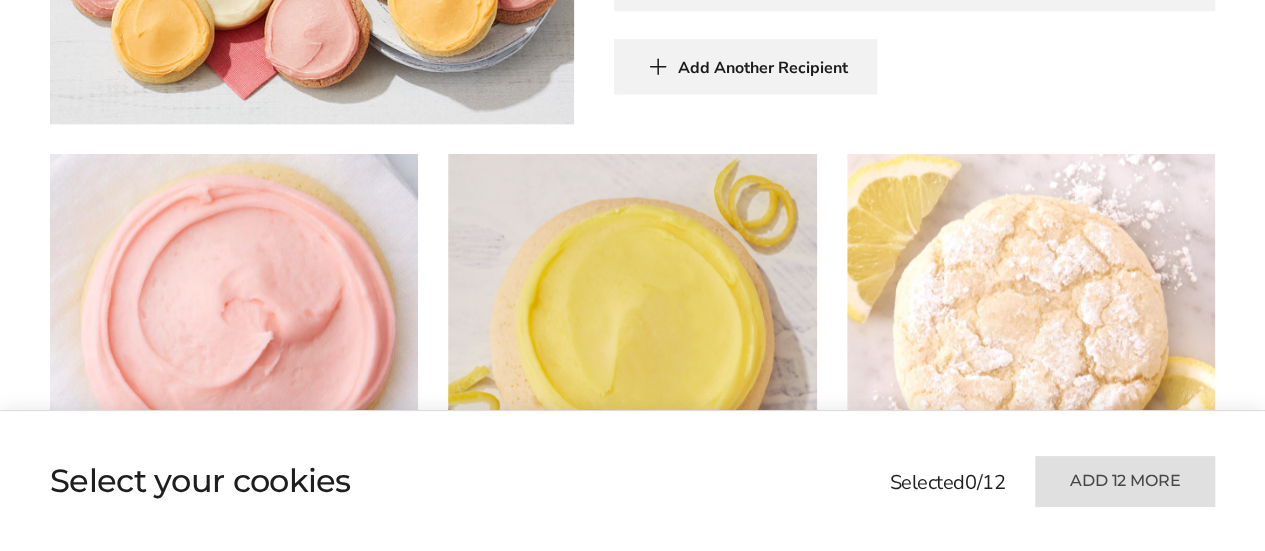 scroll, scrollTop: 1396, scrollLeft: 0, axis: vertical 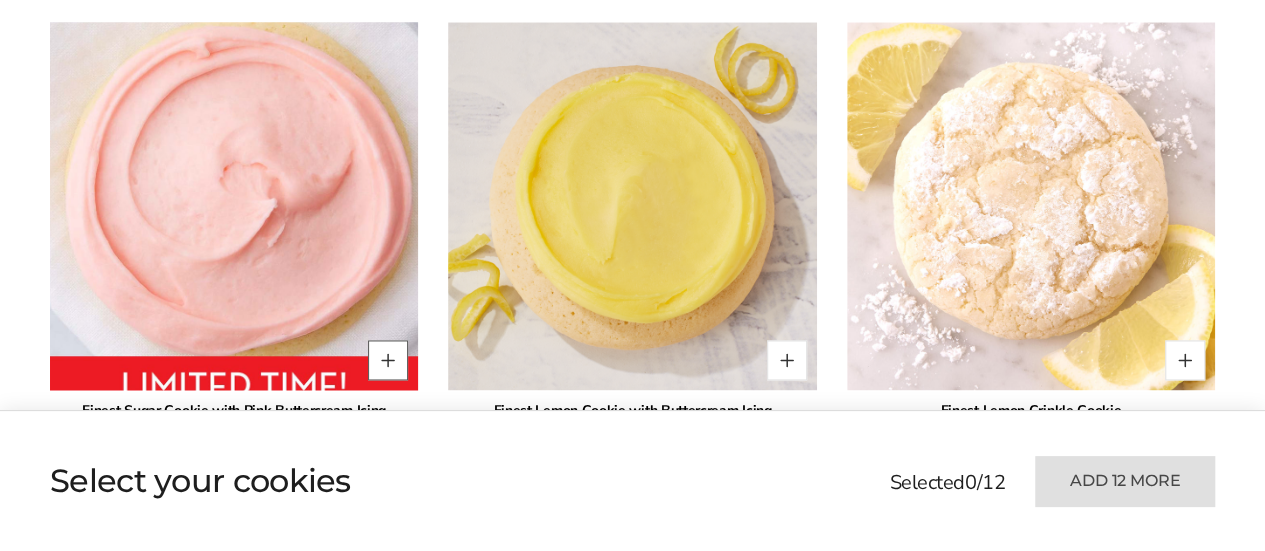 click at bounding box center [388, 360] 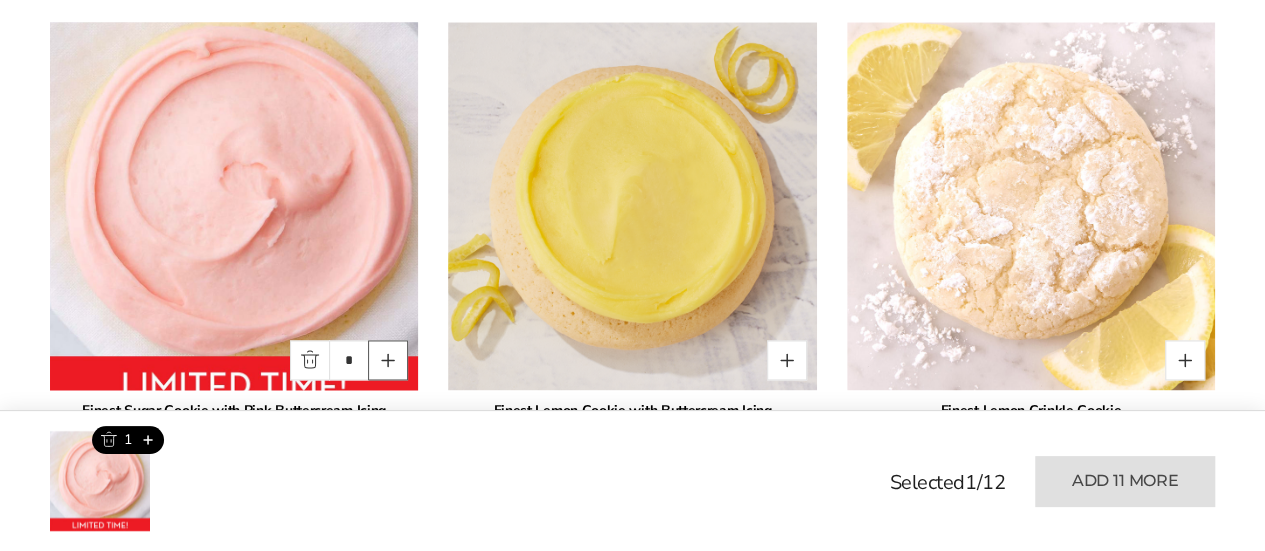 click at bounding box center [388, 360] 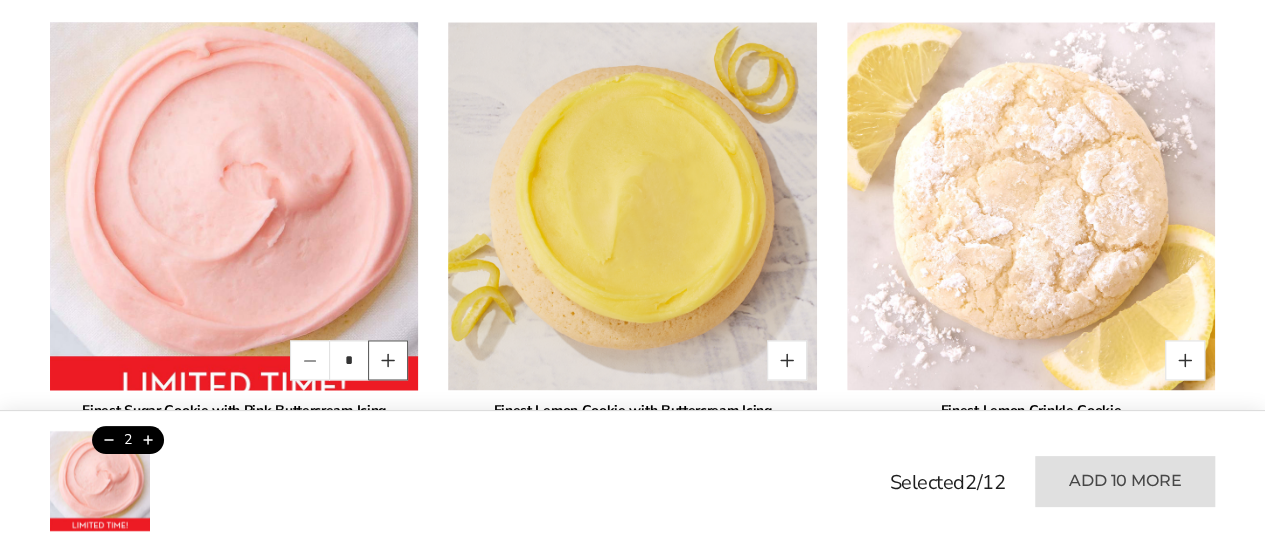 click at bounding box center [388, 360] 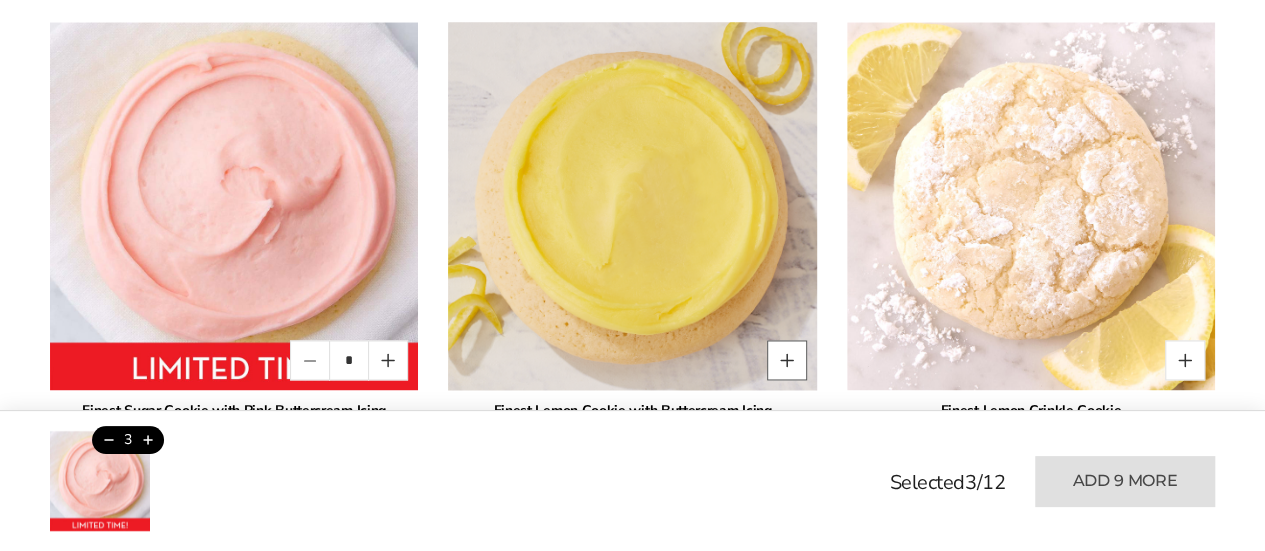 click at bounding box center [787, 360] 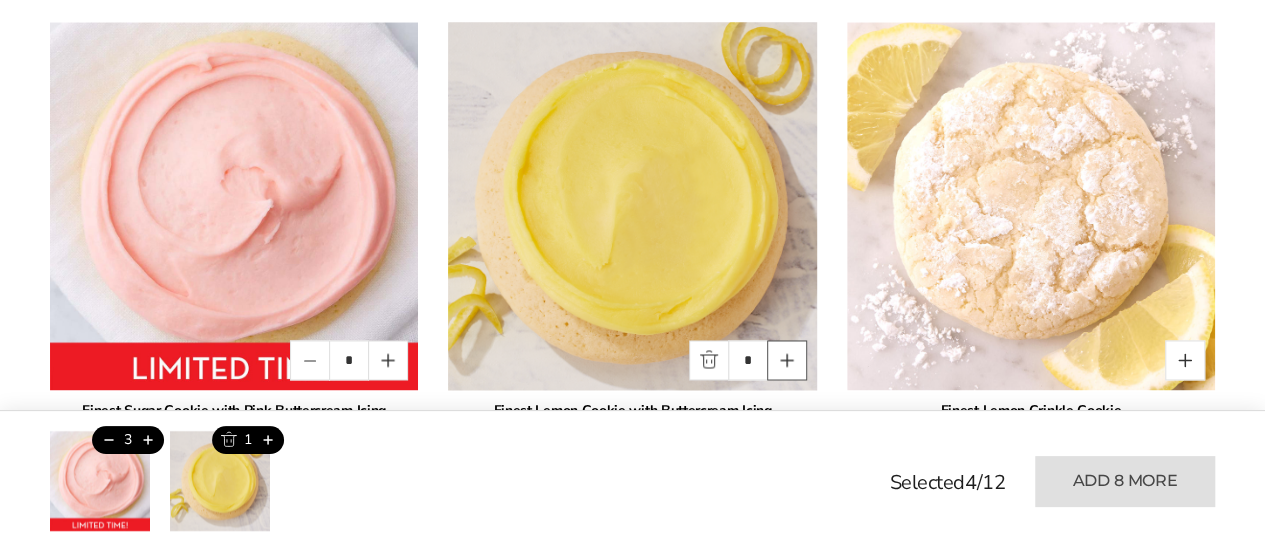 click at bounding box center (787, 360) 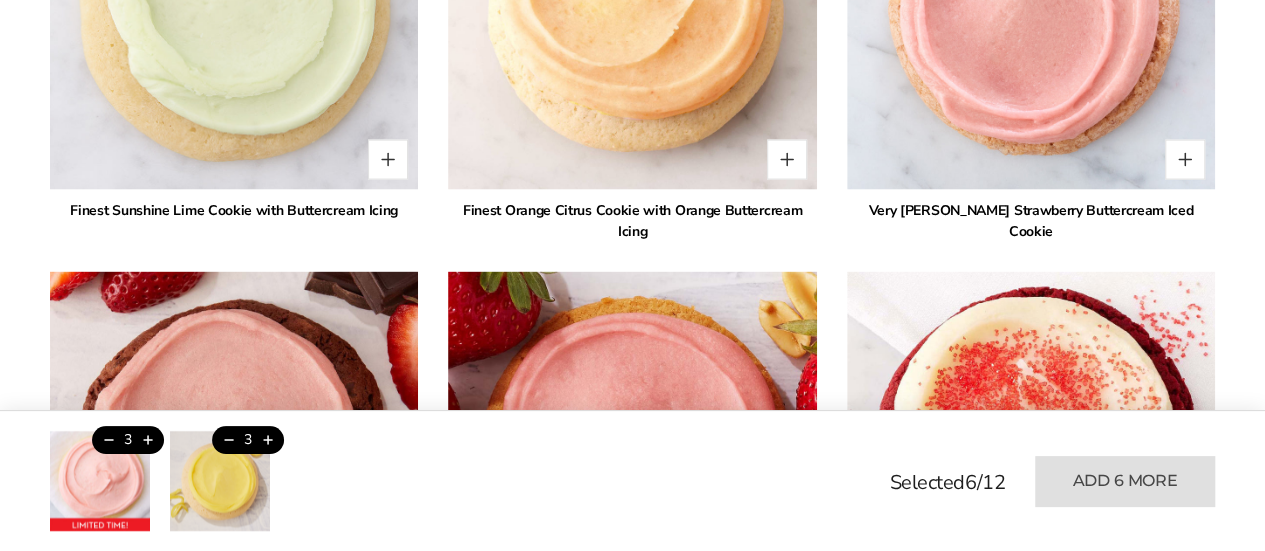 scroll, scrollTop: 1806, scrollLeft: 0, axis: vertical 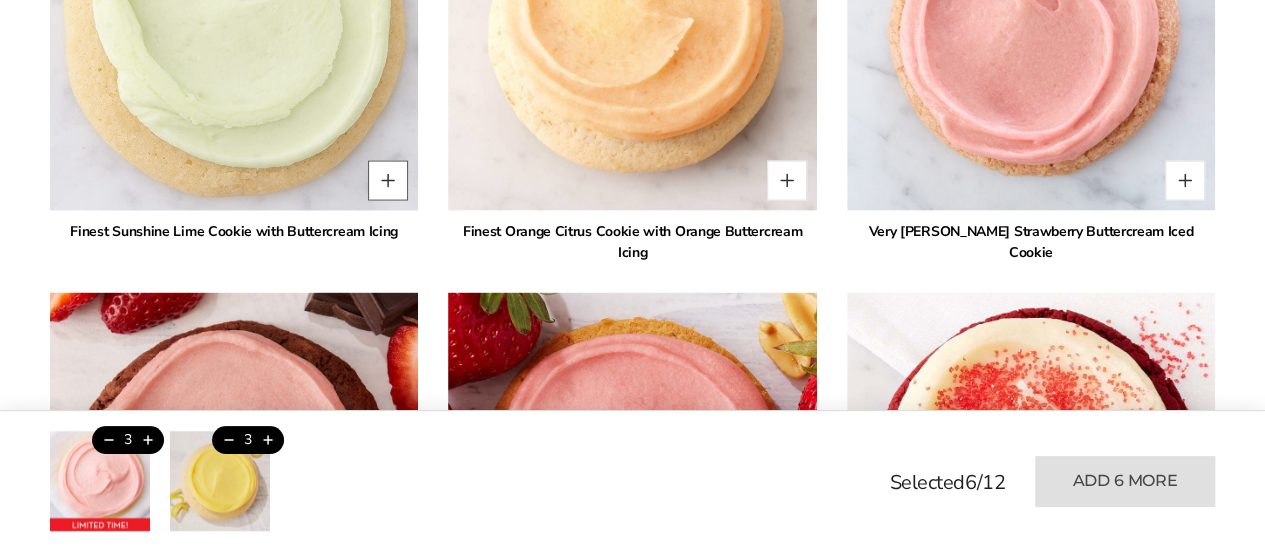 click at bounding box center (388, 181) 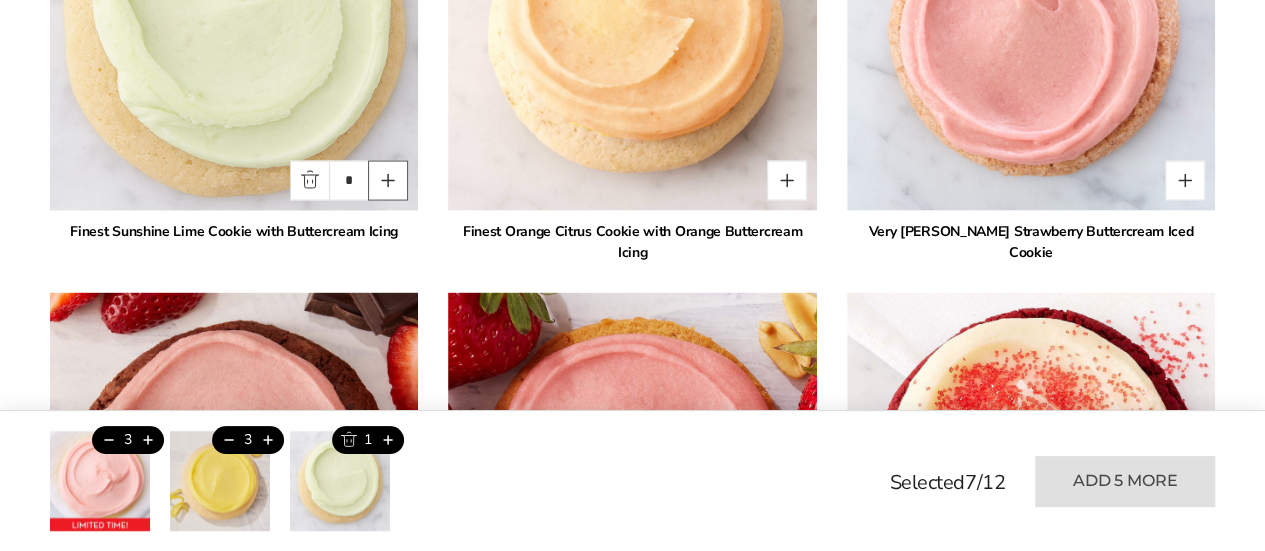 click at bounding box center (388, 181) 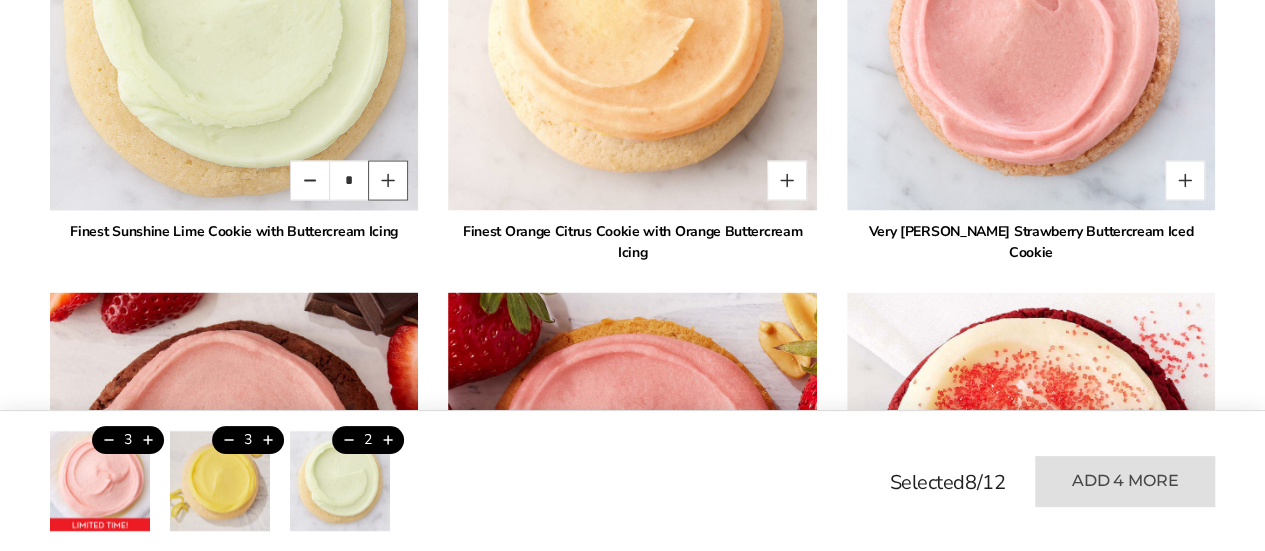 click at bounding box center (388, 181) 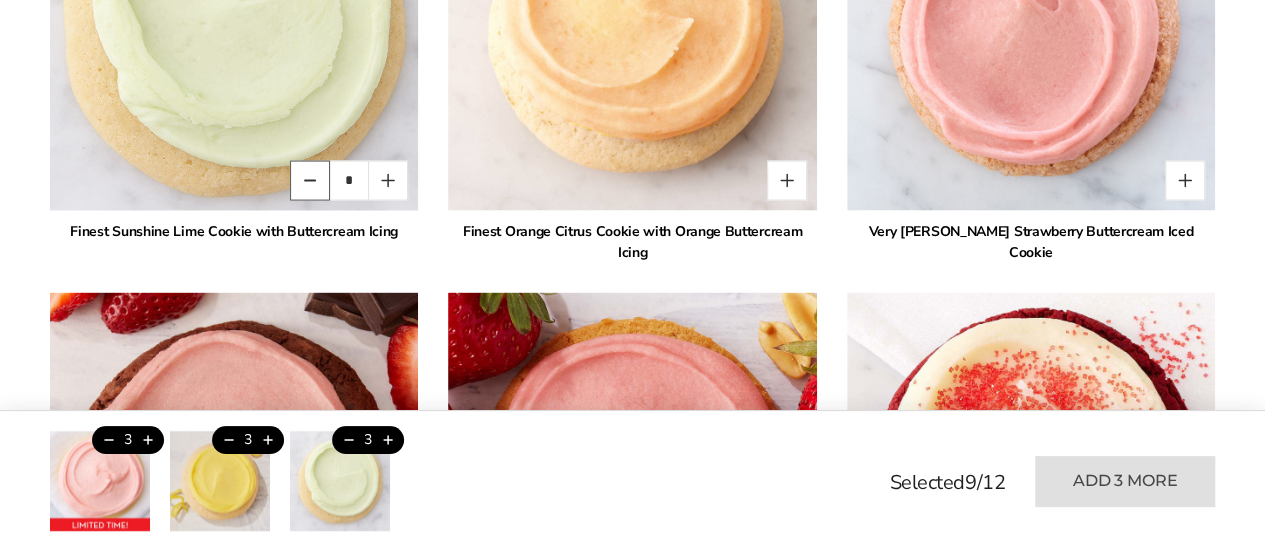click at bounding box center [310, 181] 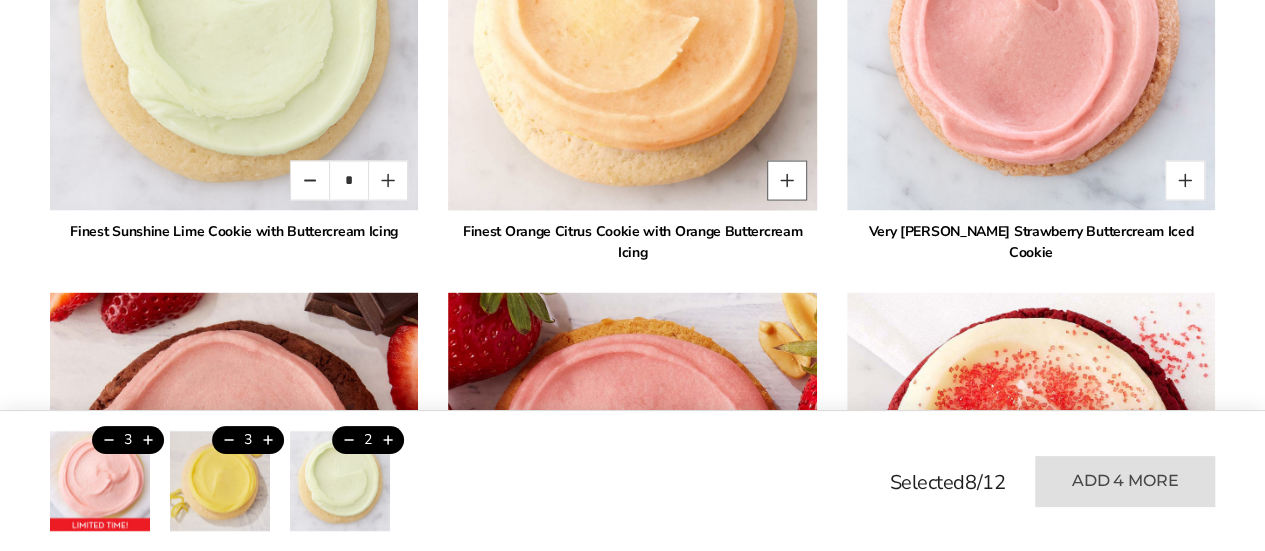 click at bounding box center (787, 181) 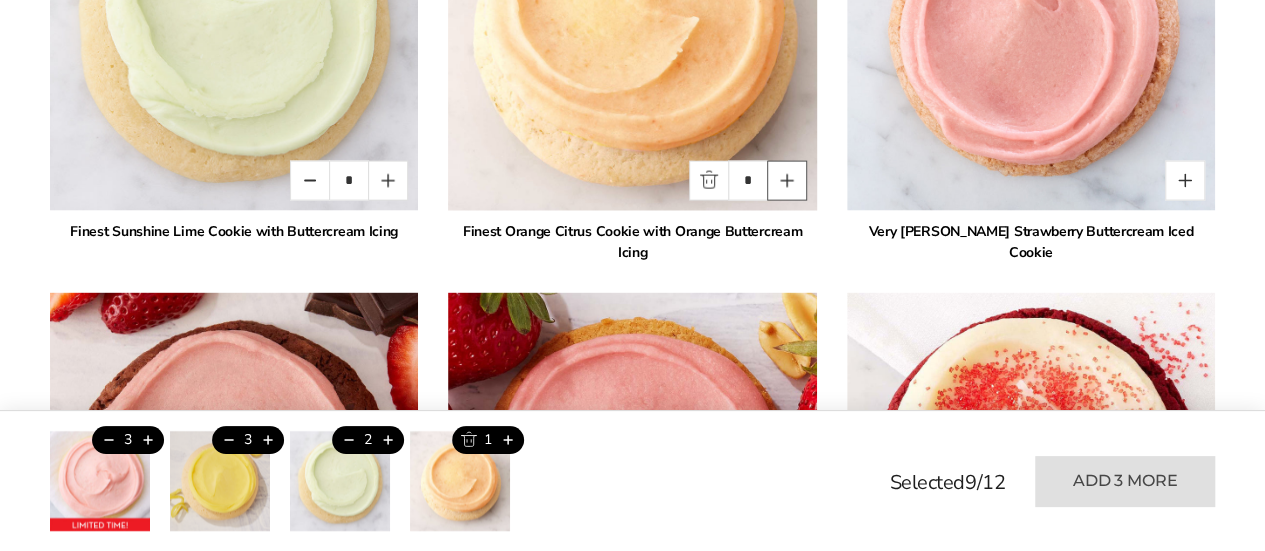 click at bounding box center [787, 181] 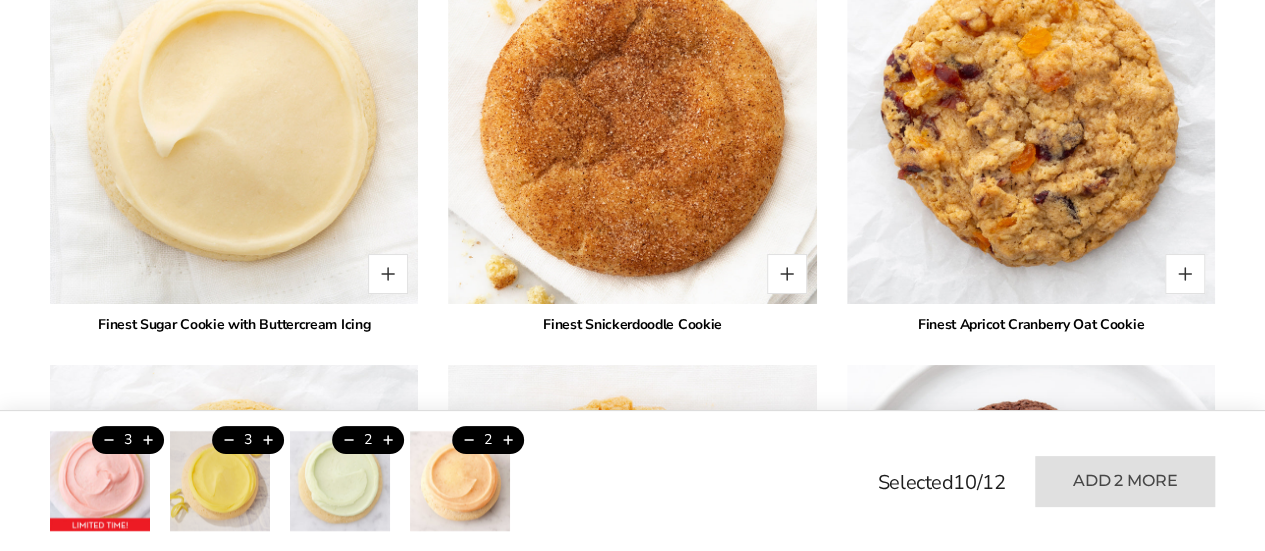 scroll, scrollTop: 3734, scrollLeft: 0, axis: vertical 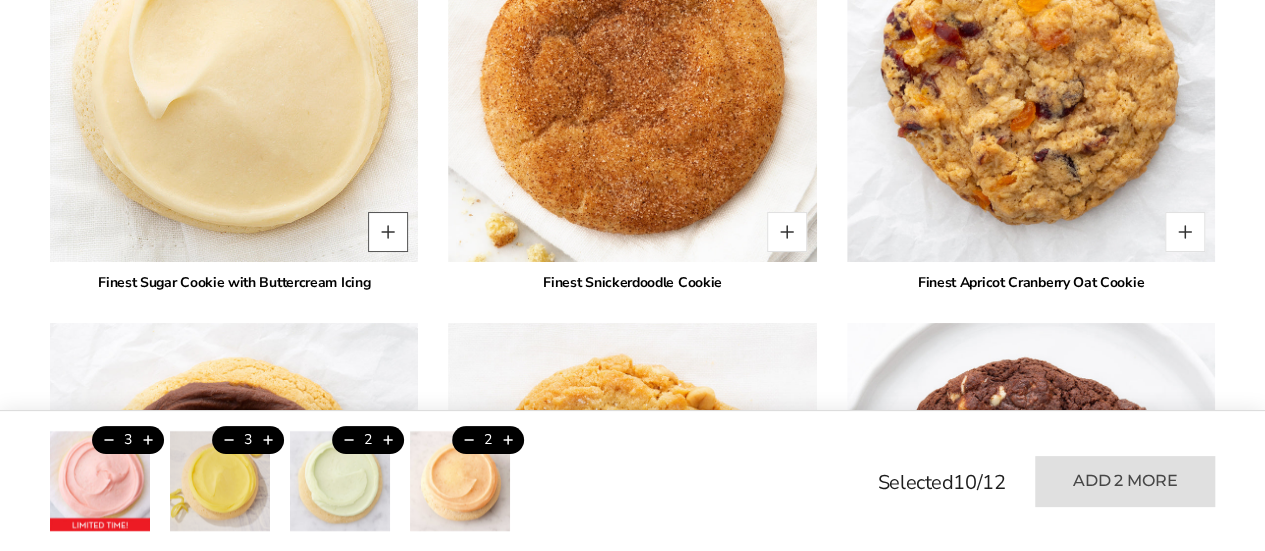 click at bounding box center (388, 232) 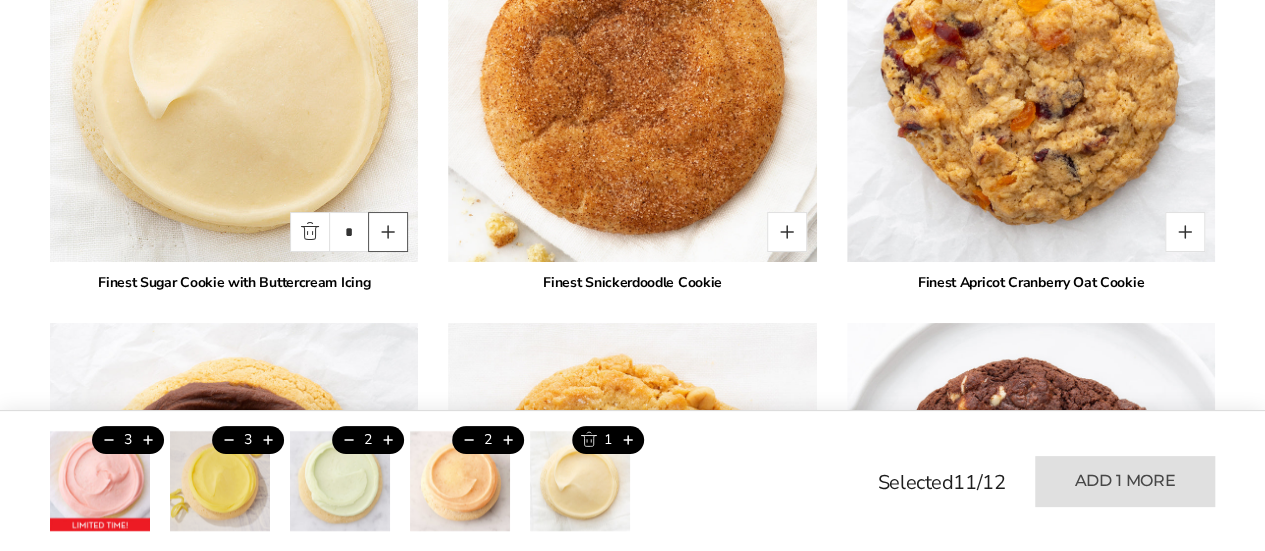 click at bounding box center (388, 232) 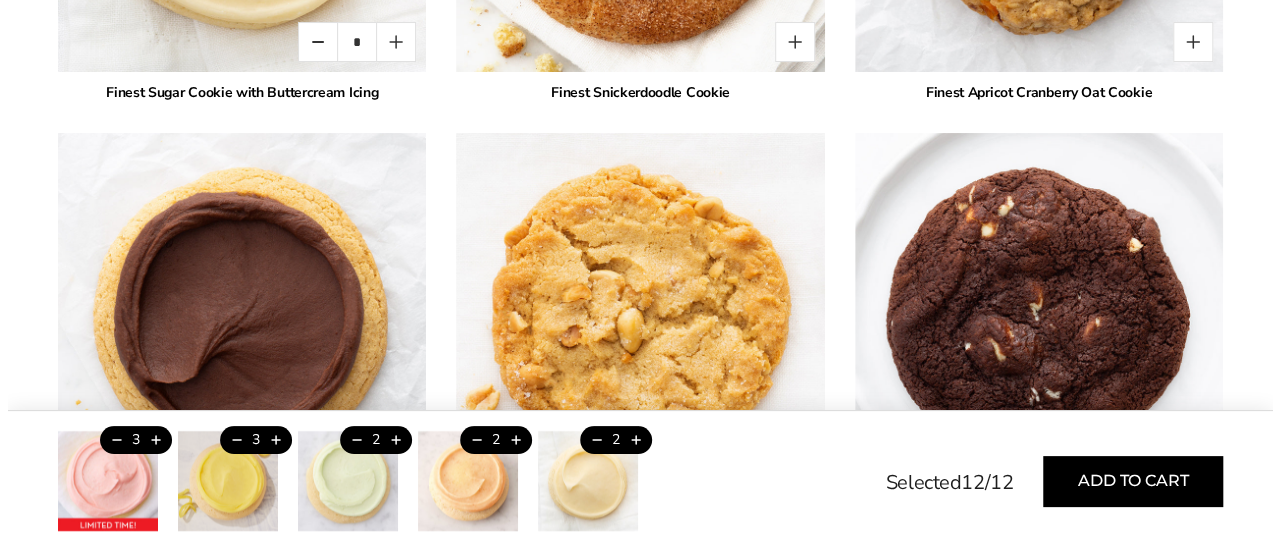 scroll, scrollTop: 3941, scrollLeft: 0, axis: vertical 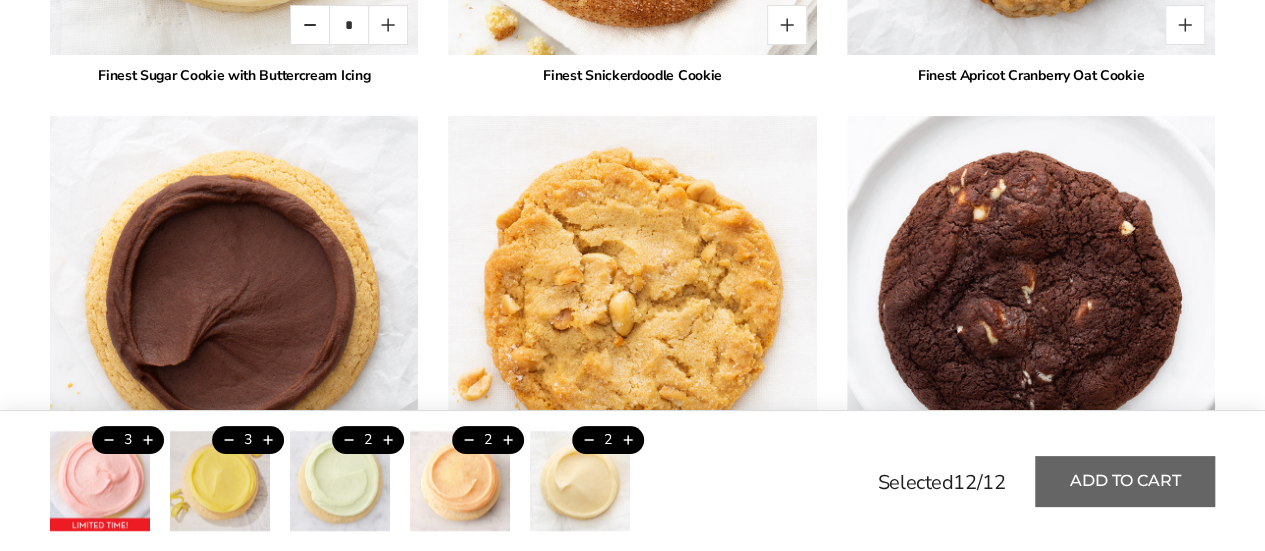 click on "Add to cart" at bounding box center (1125, 481) 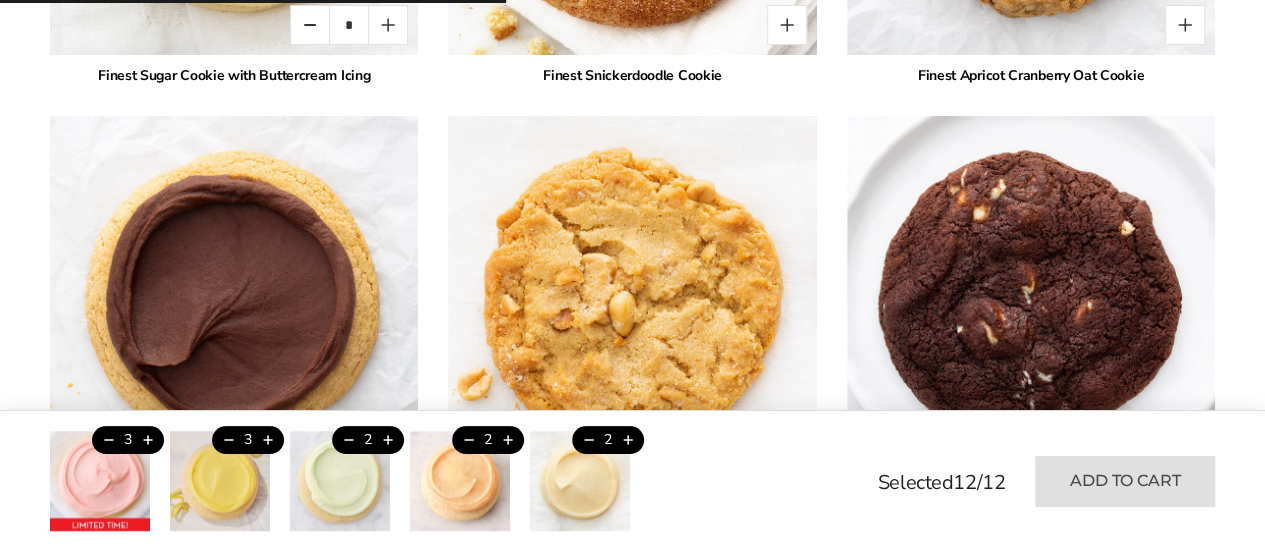 type on "*" 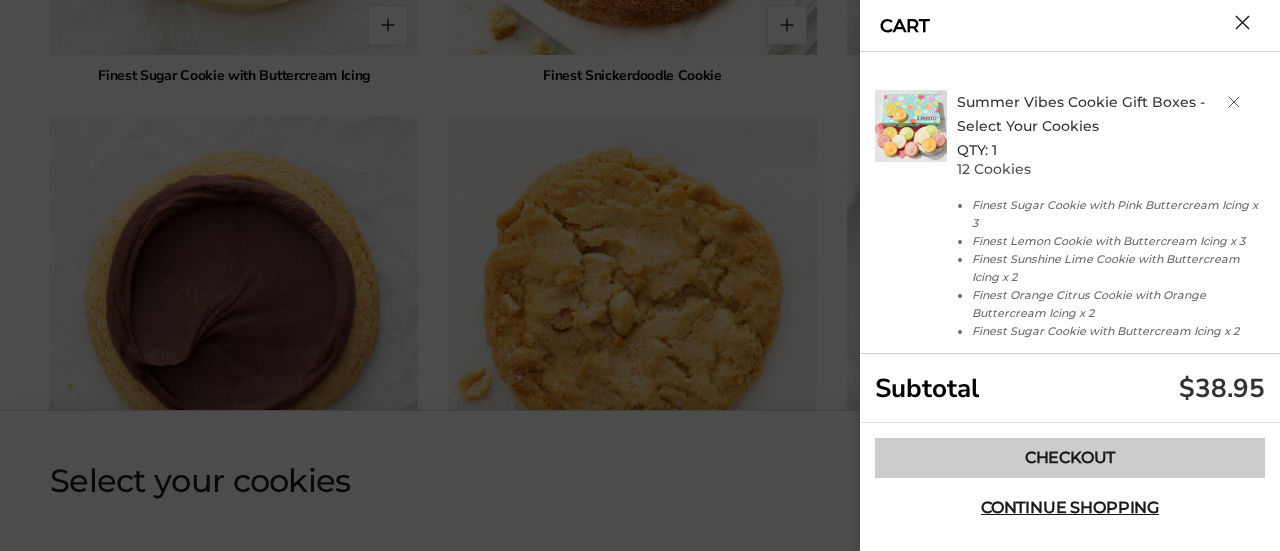 click on "Checkout" at bounding box center (1070, 458) 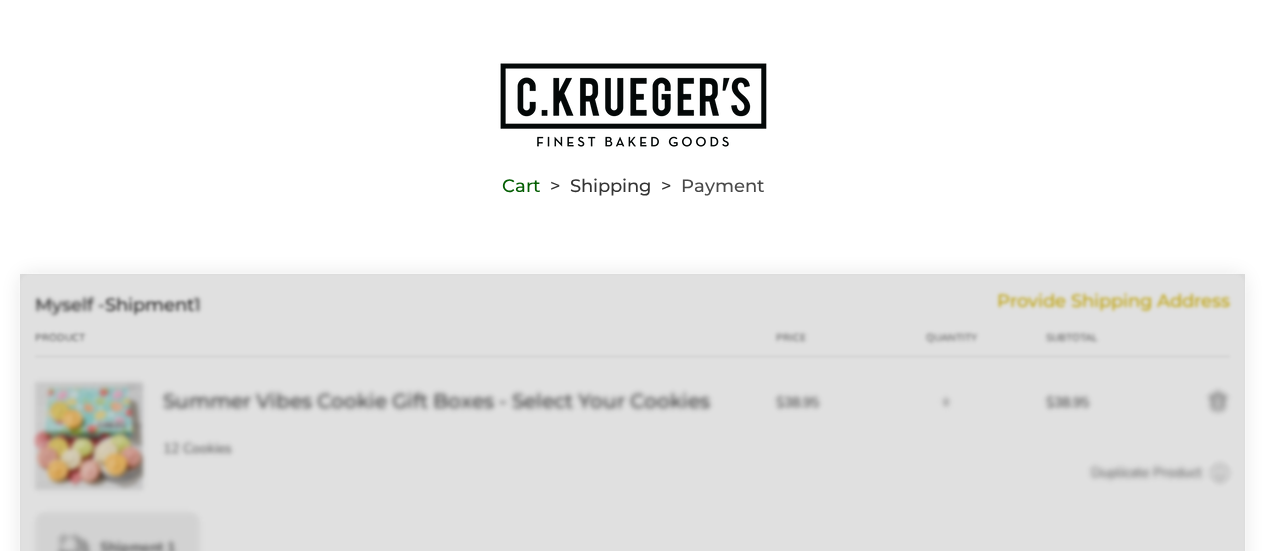 scroll, scrollTop: 0, scrollLeft: 0, axis: both 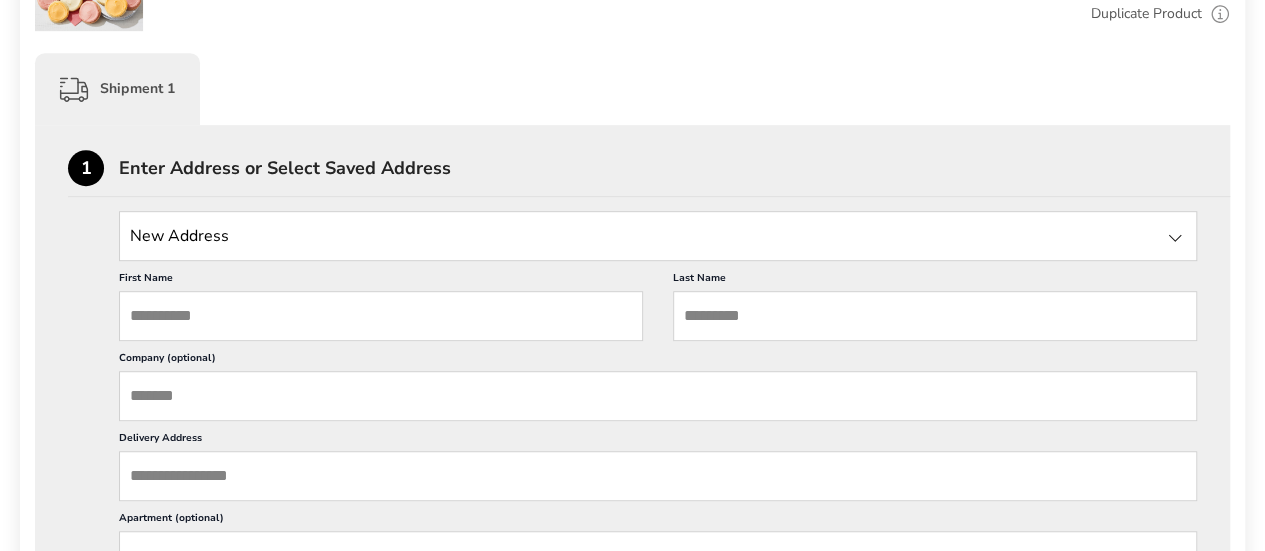 click on "First Name" at bounding box center [381, 316] 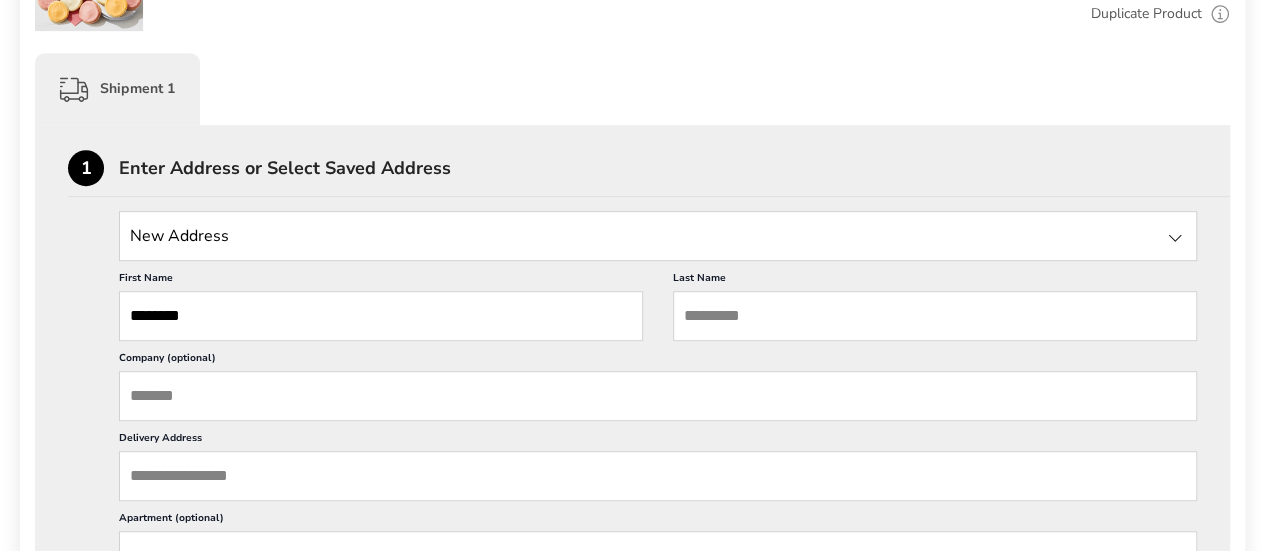 type on "********" 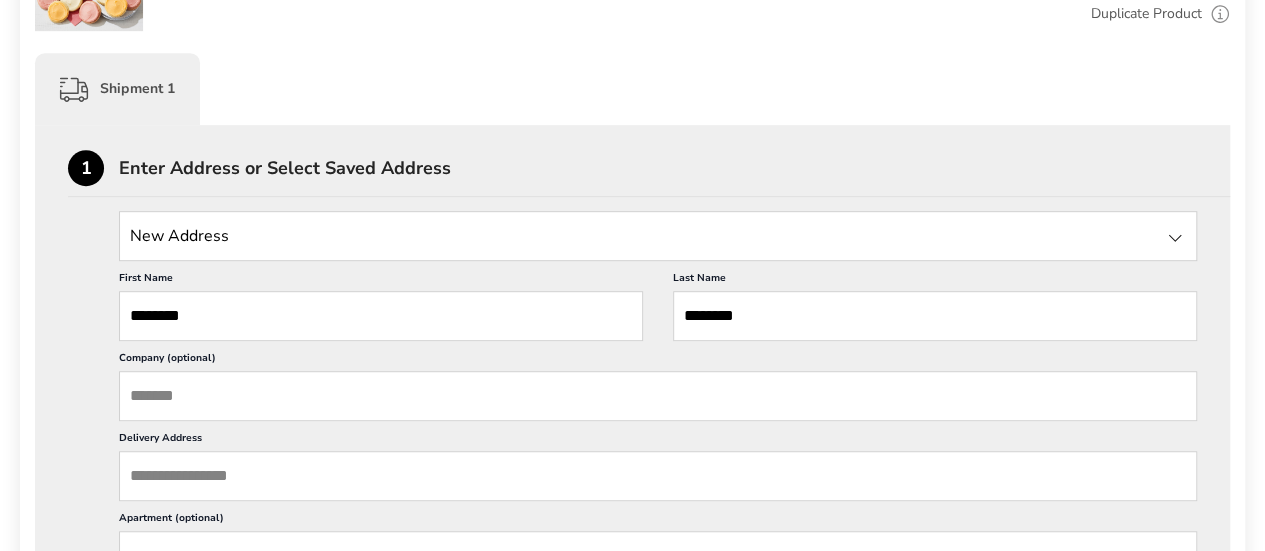 type on "********" 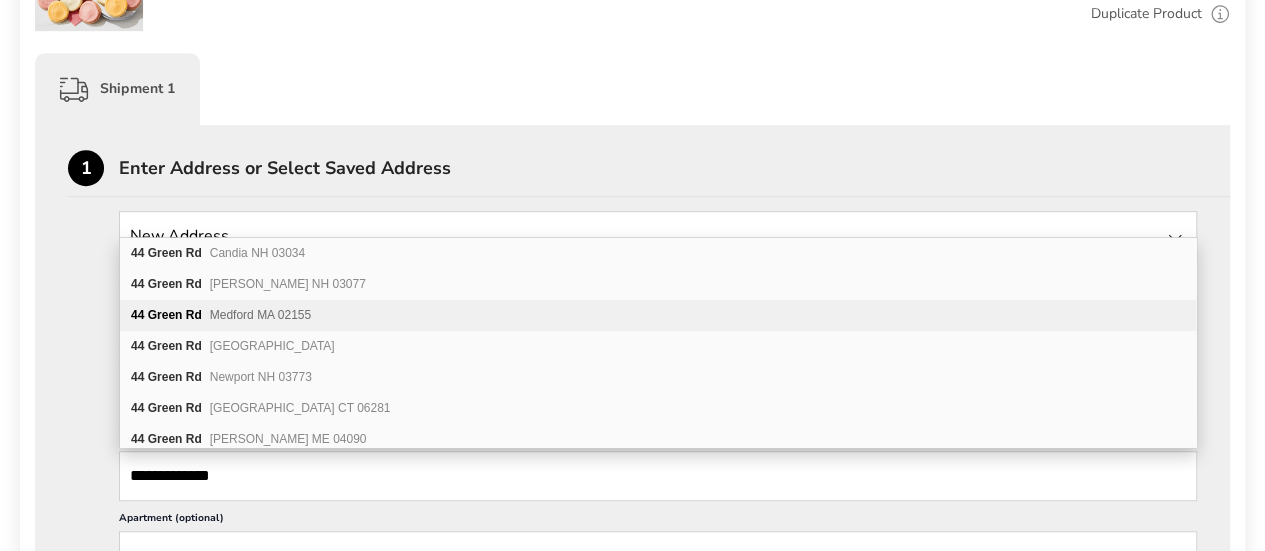 type on "**********" 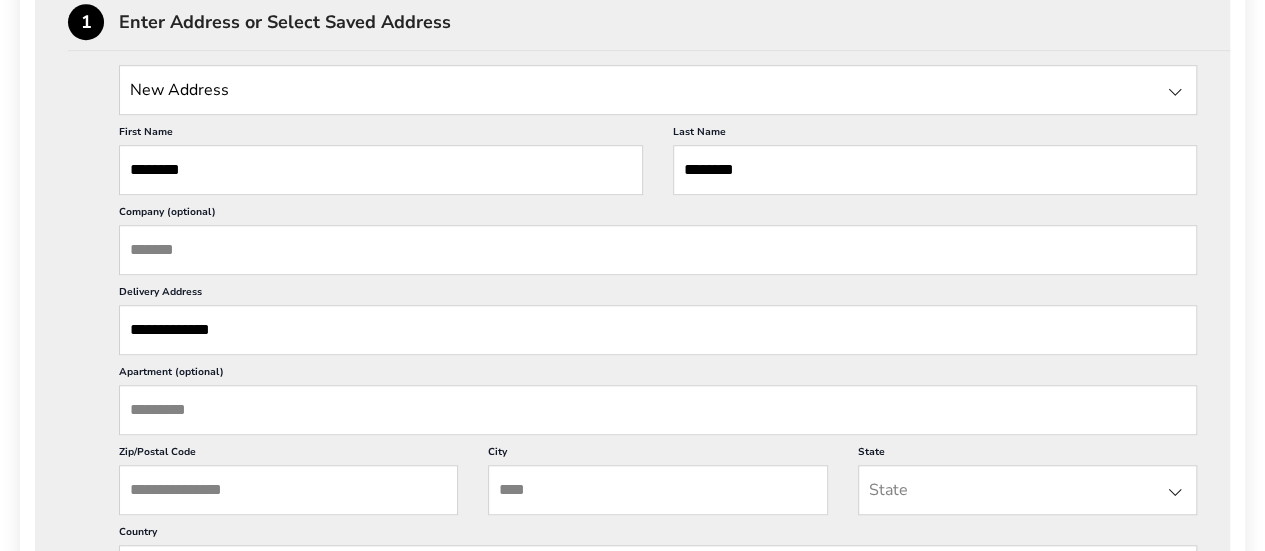 scroll, scrollTop: 608, scrollLeft: 0, axis: vertical 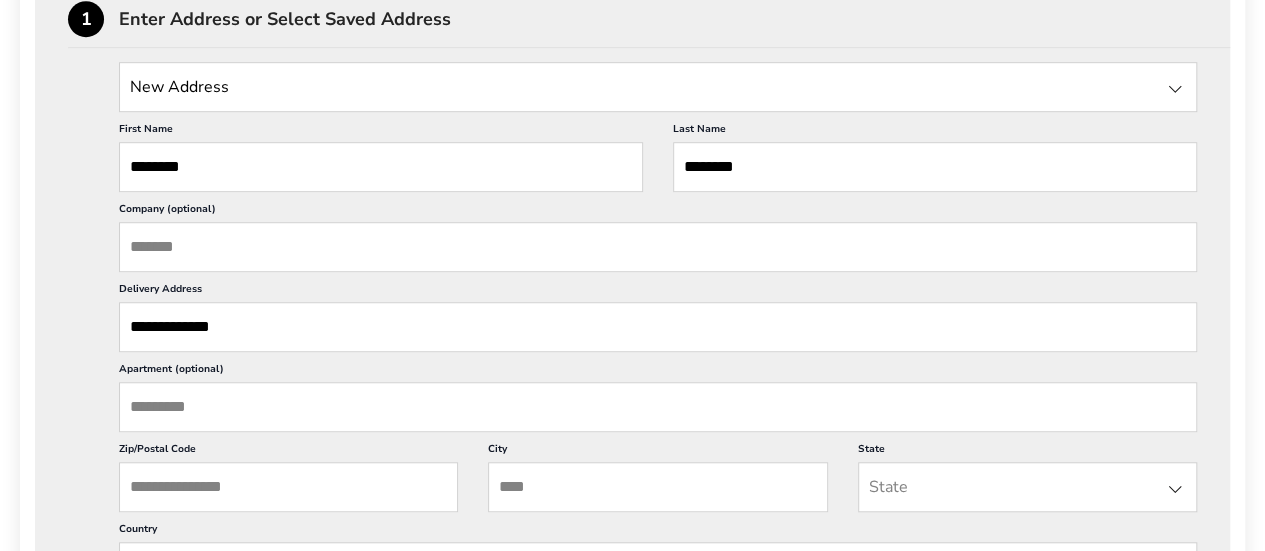 click on "City" at bounding box center [657, 487] 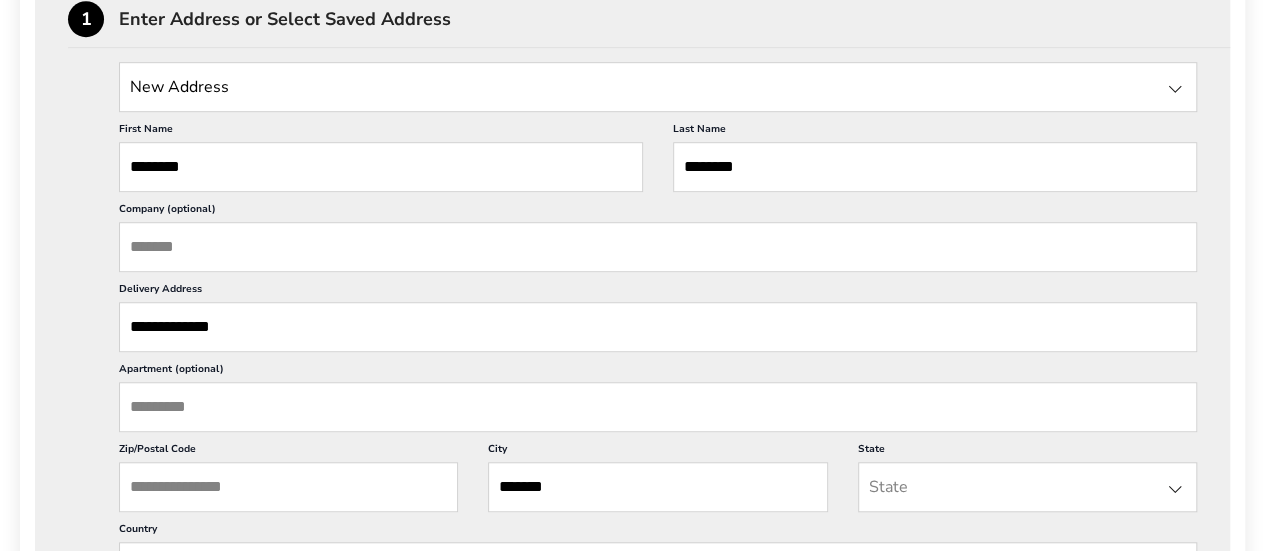 type on "*******" 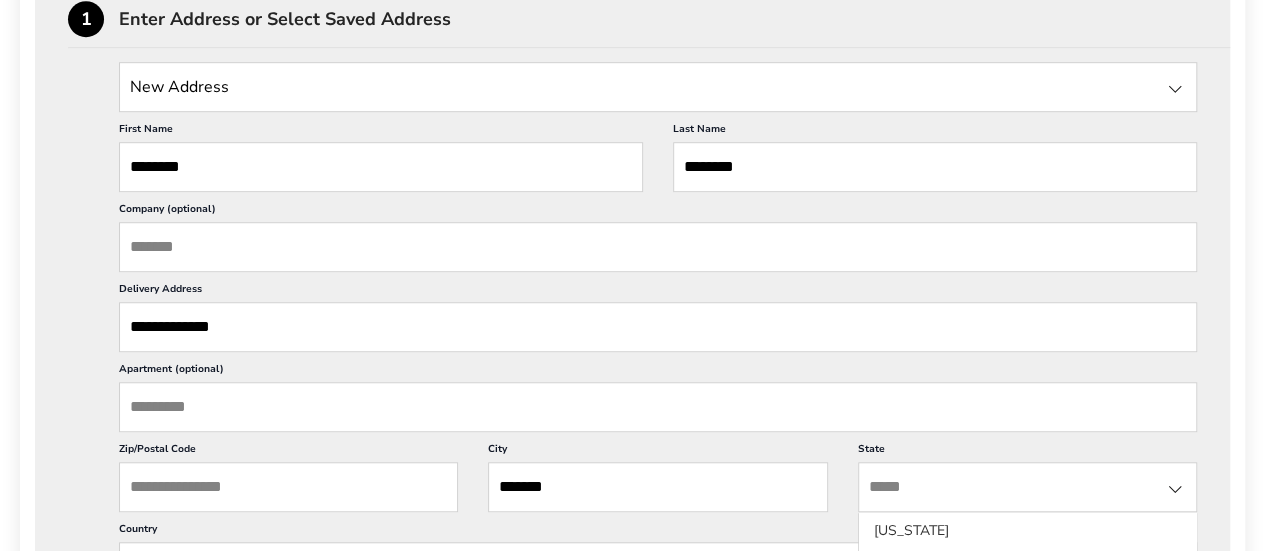 click at bounding box center [1027, 487] 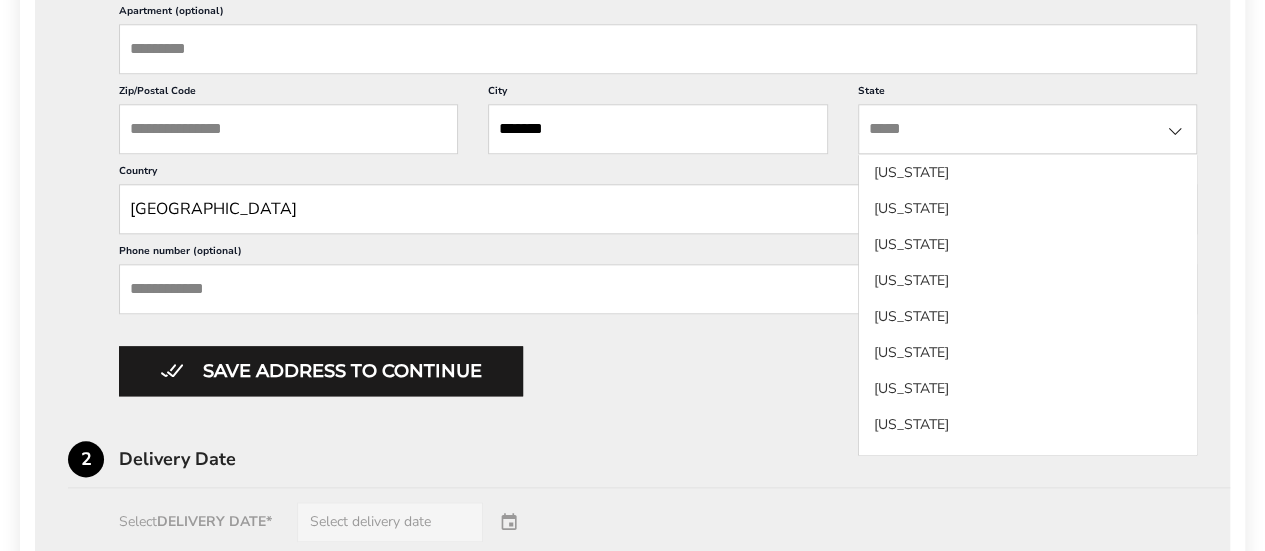scroll, scrollTop: 969, scrollLeft: 0, axis: vertical 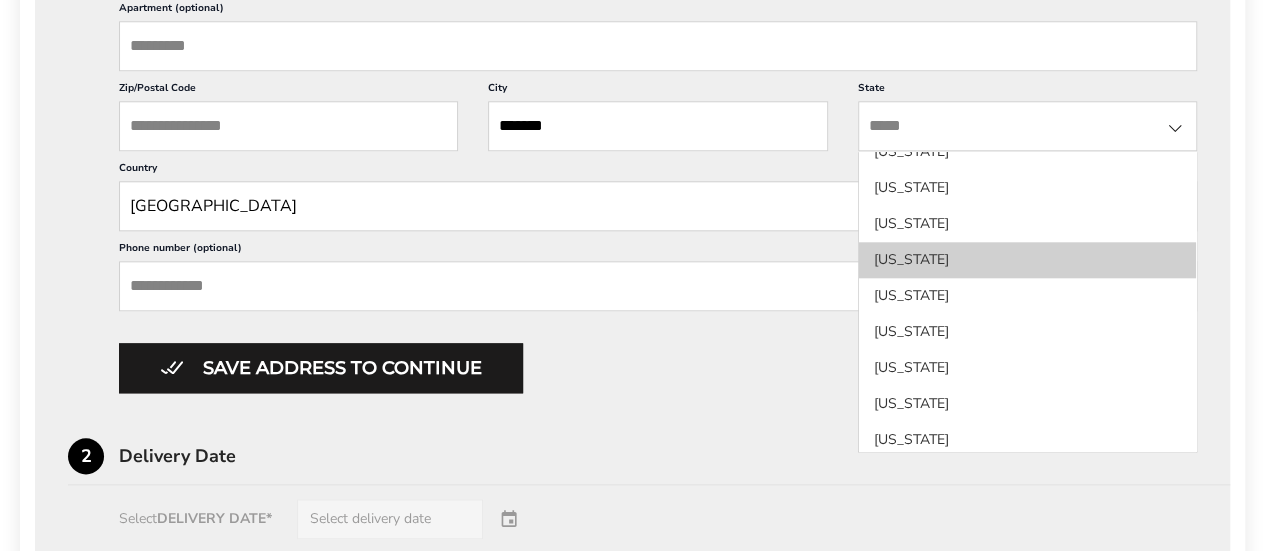 click on "New Hampshire" 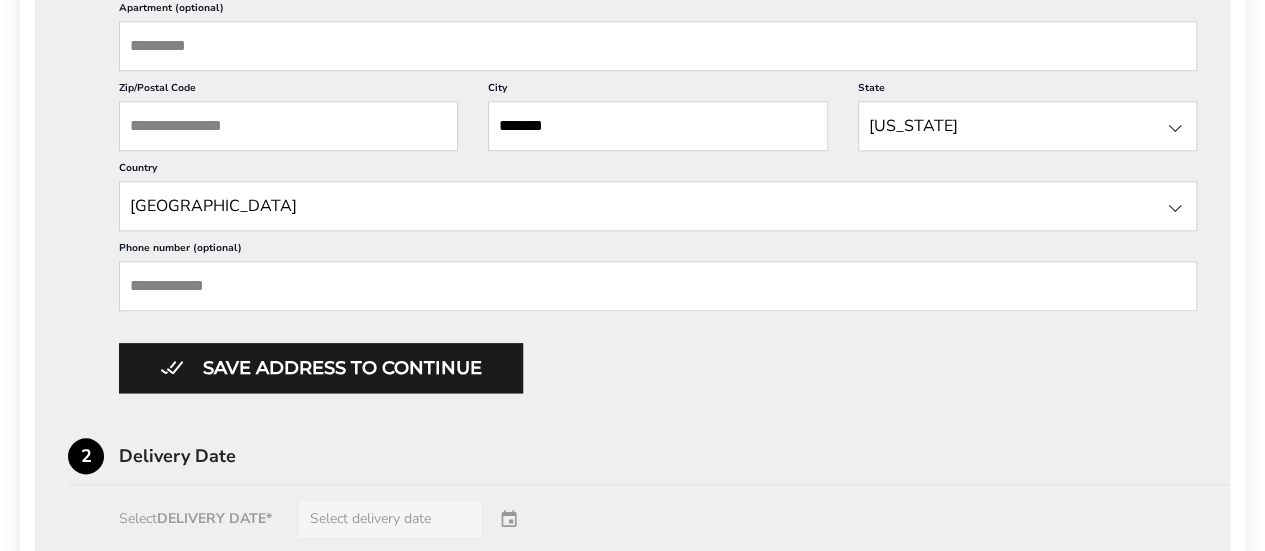 click on "Zip/Postal Code" at bounding box center (288, 126) 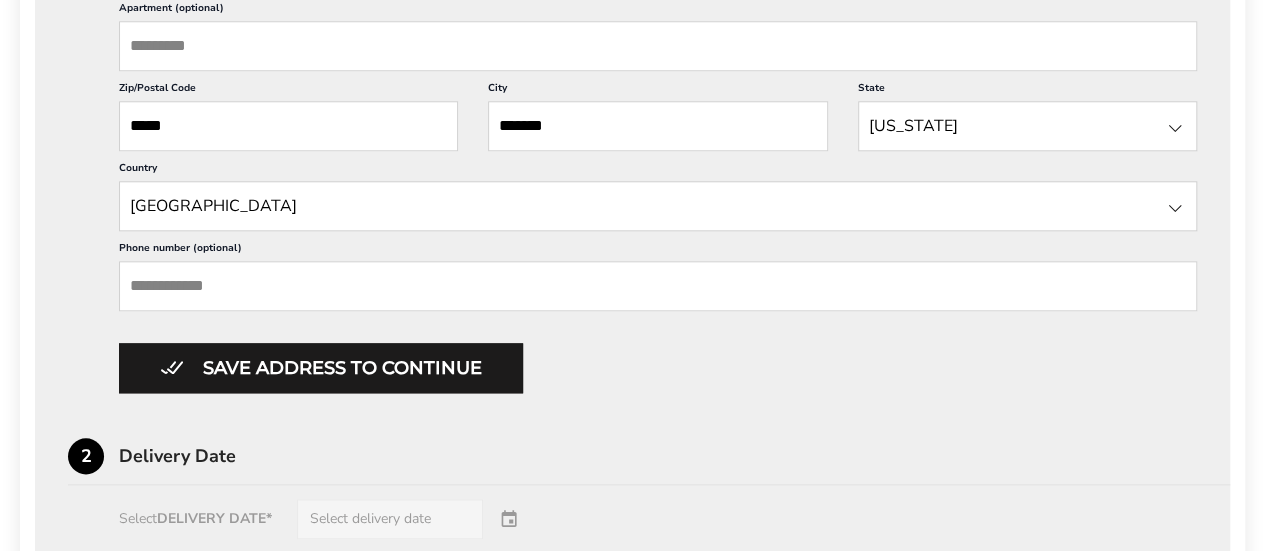 type on "*****" 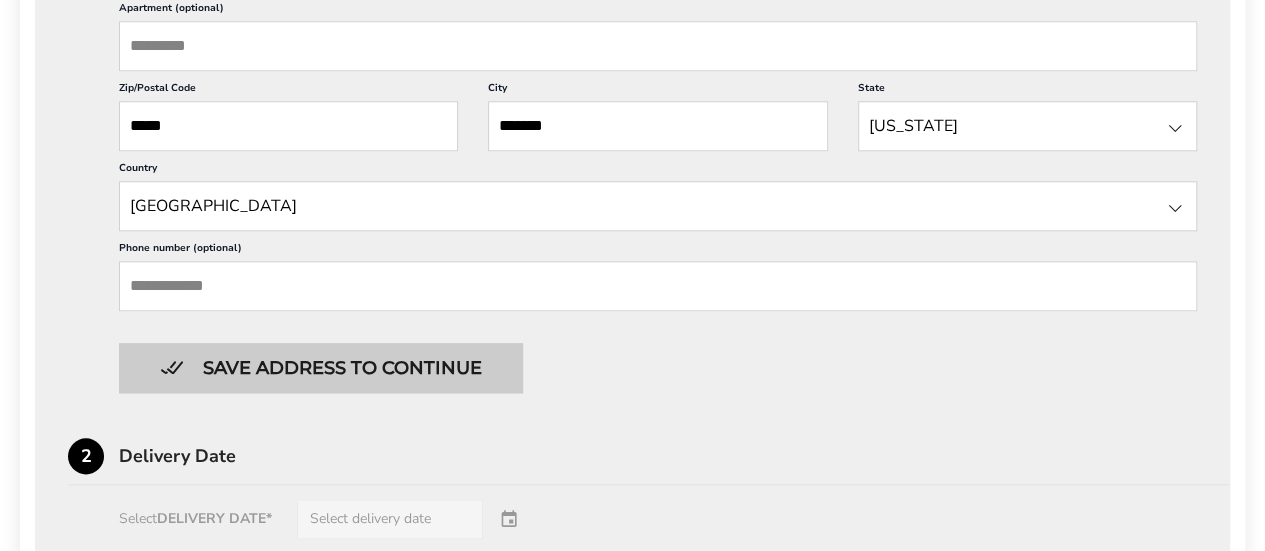 click on "Save address to continue" at bounding box center (321, 368) 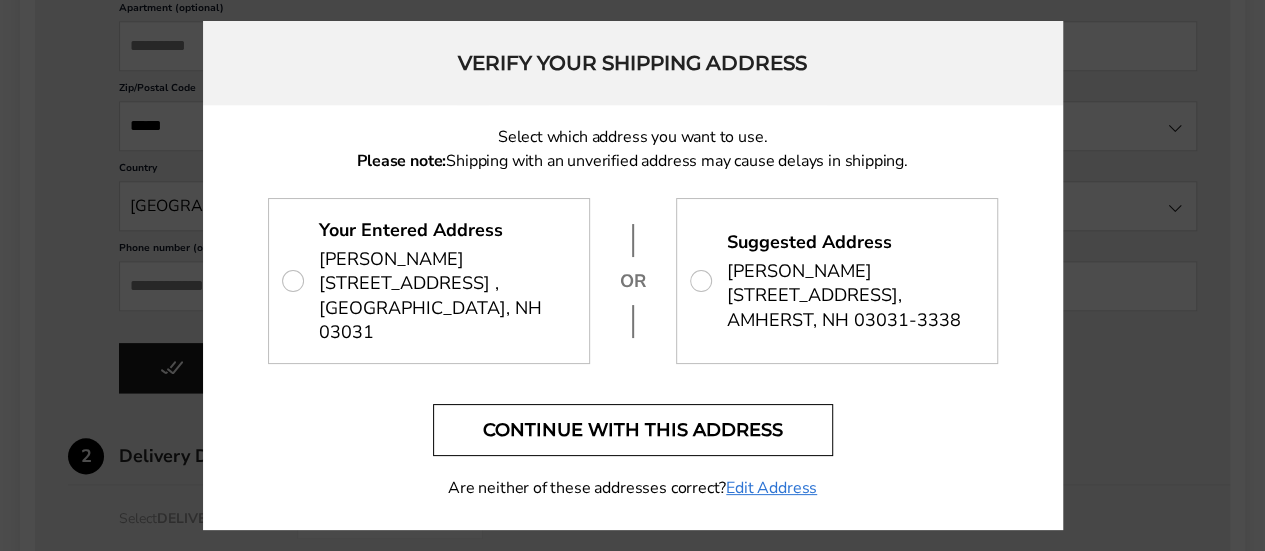 click on "Continue with this address" at bounding box center (633, 430) 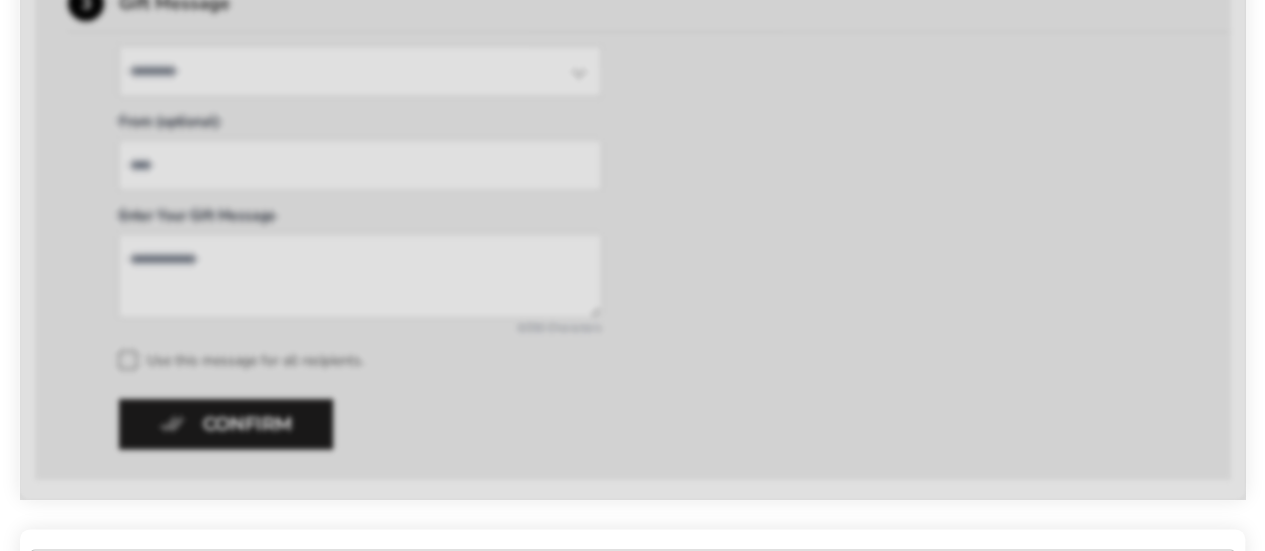 scroll, scrollTop: 1012, scrollLeft: 0, axis: vertical 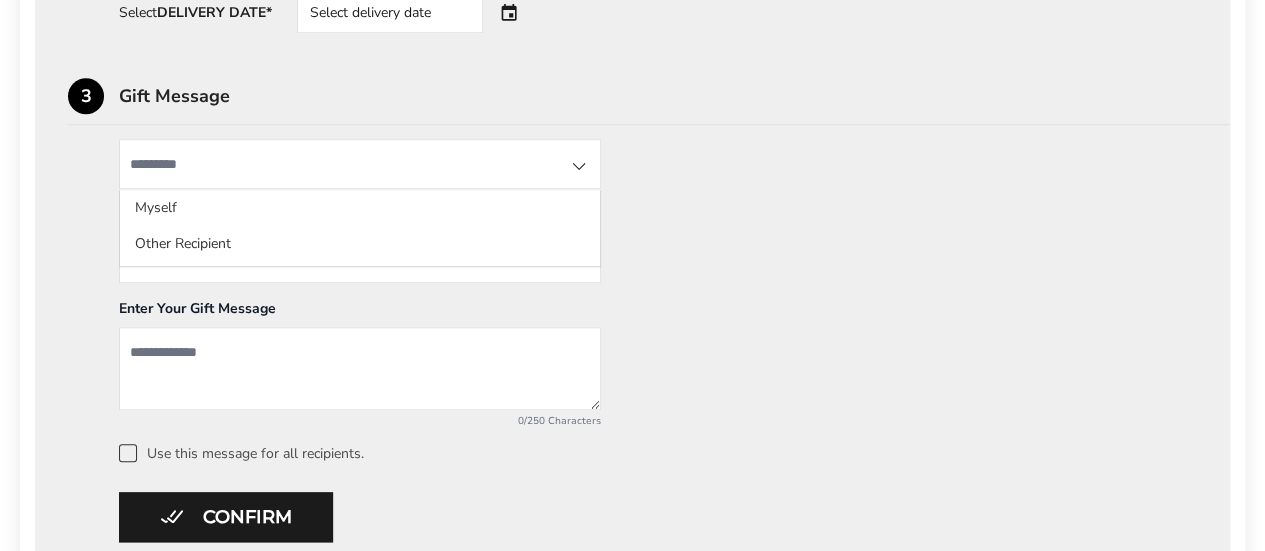 click at bounding box center (360, 164) 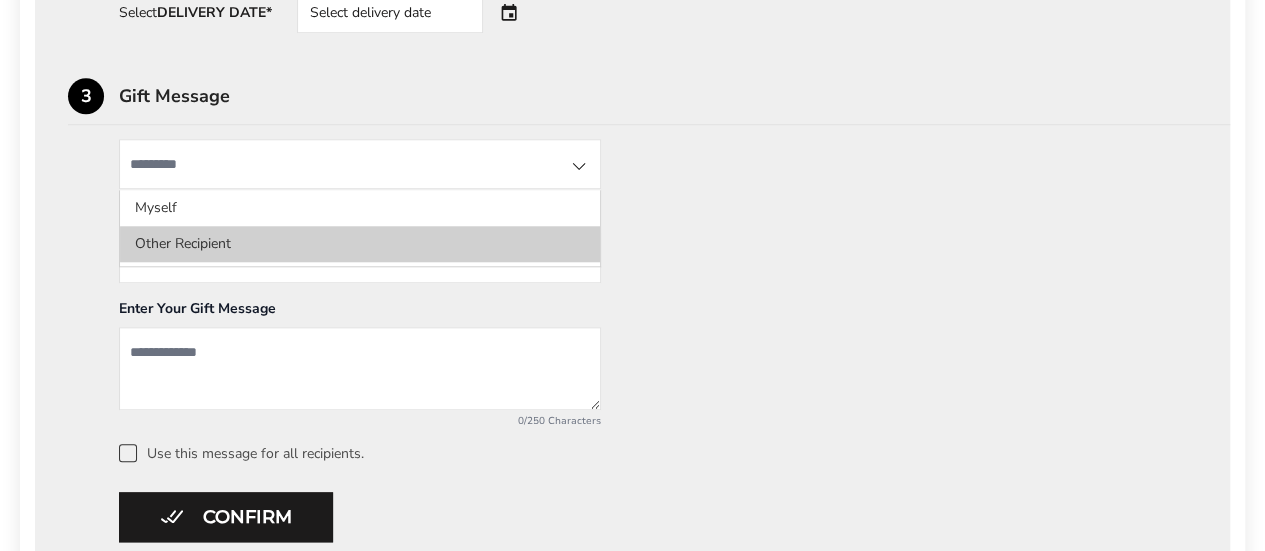 click on "Other Recipient" 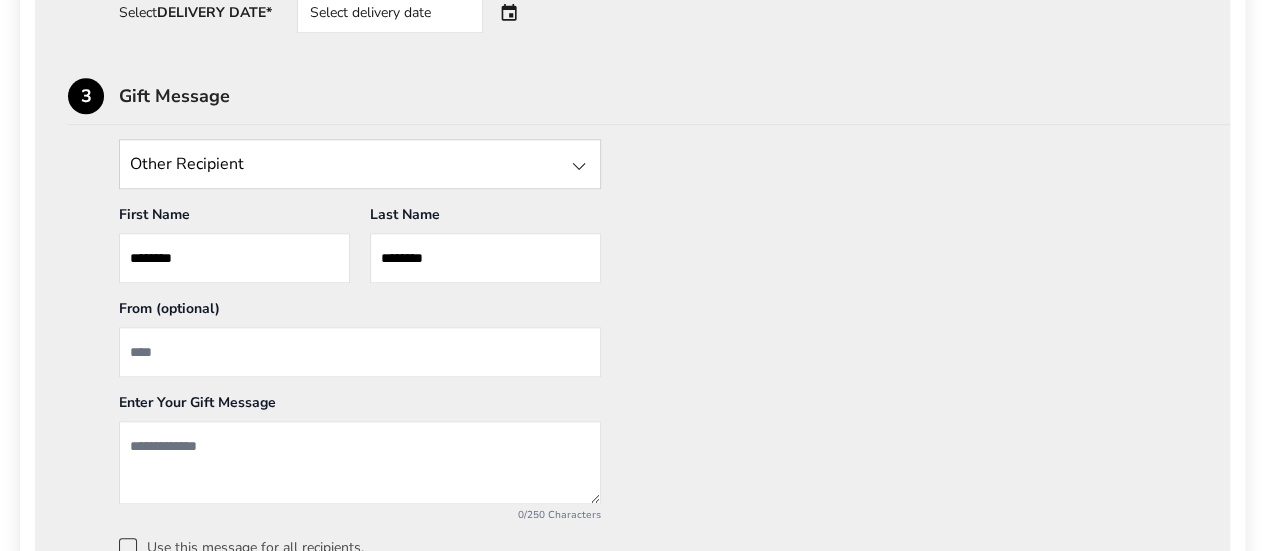 click at bounding box center (360, 352) 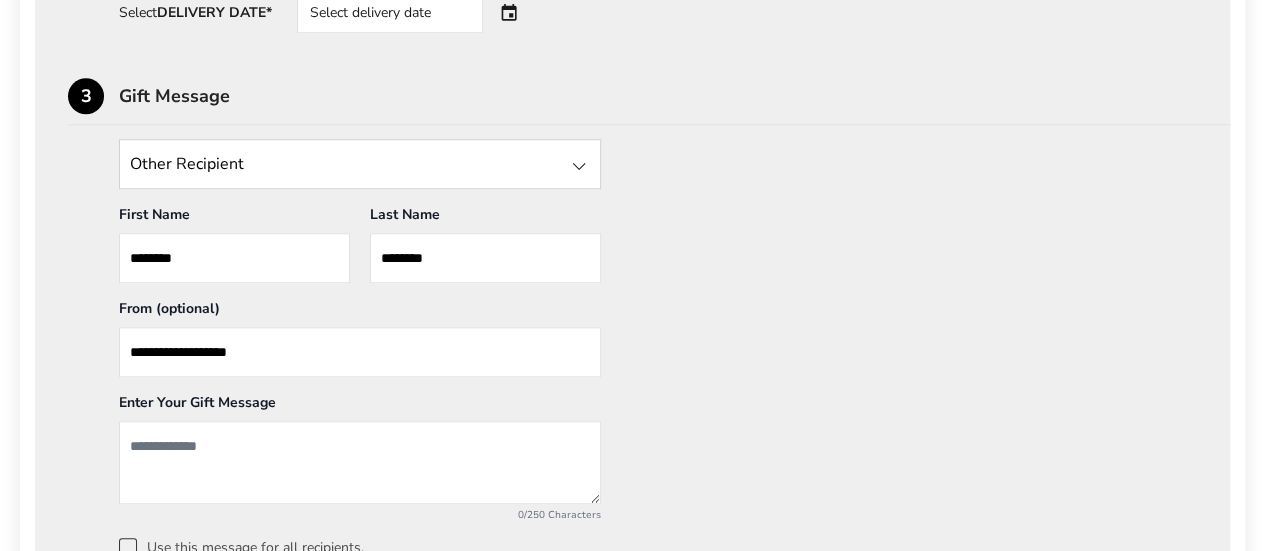 click on "**********" at bounding box center (360, 352) 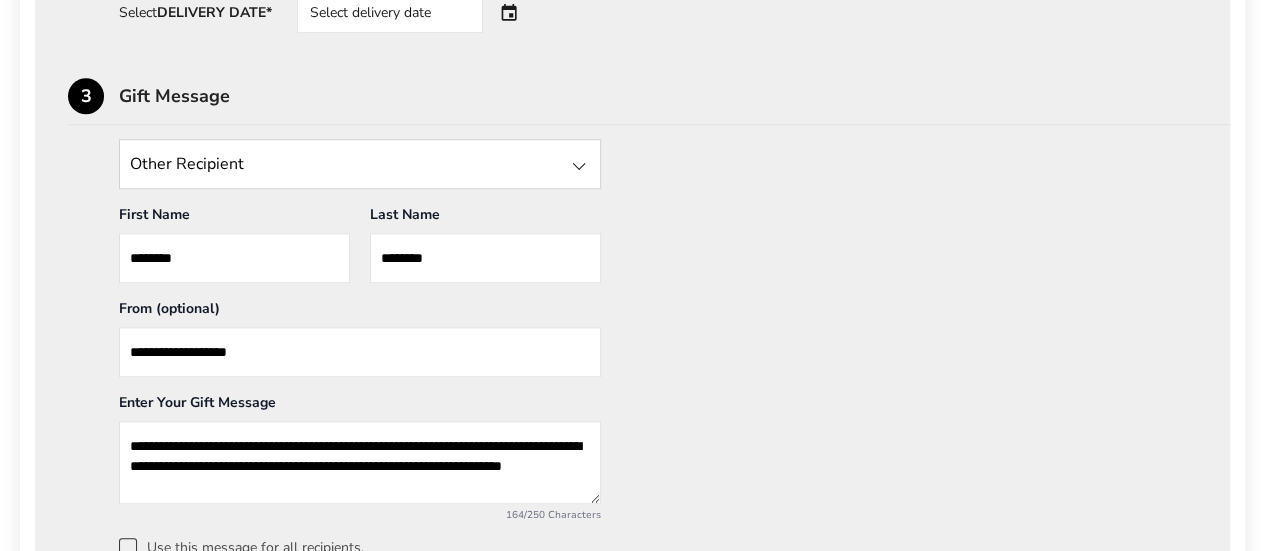 click on "**********" at bounding box center [360, 462] 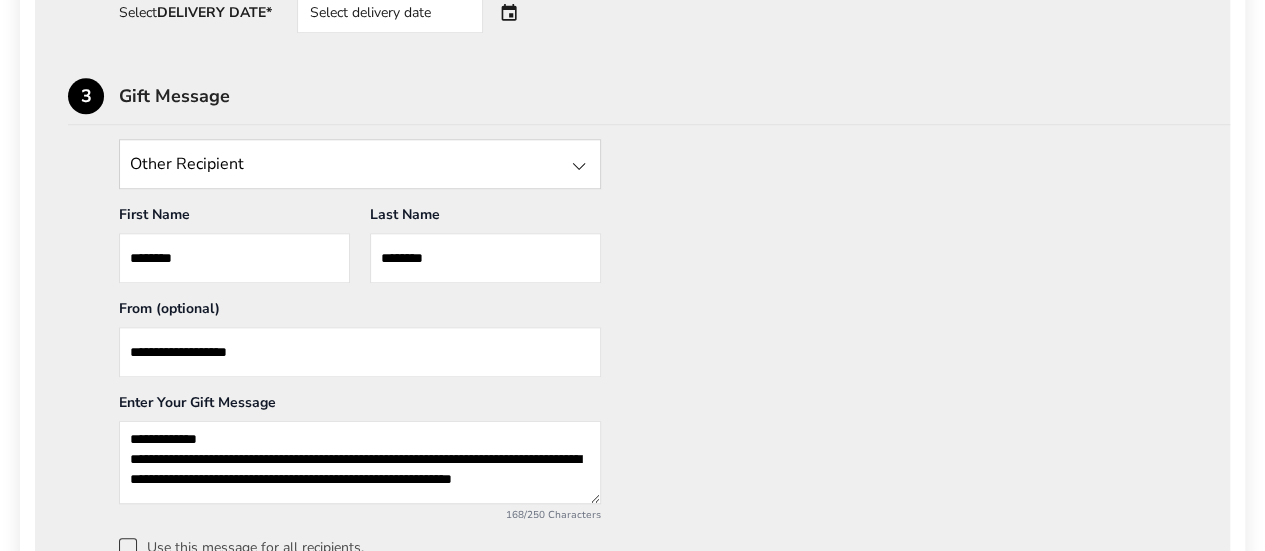 scroll, scrollTop: 32, scrollLeft: 0, axis: vertical 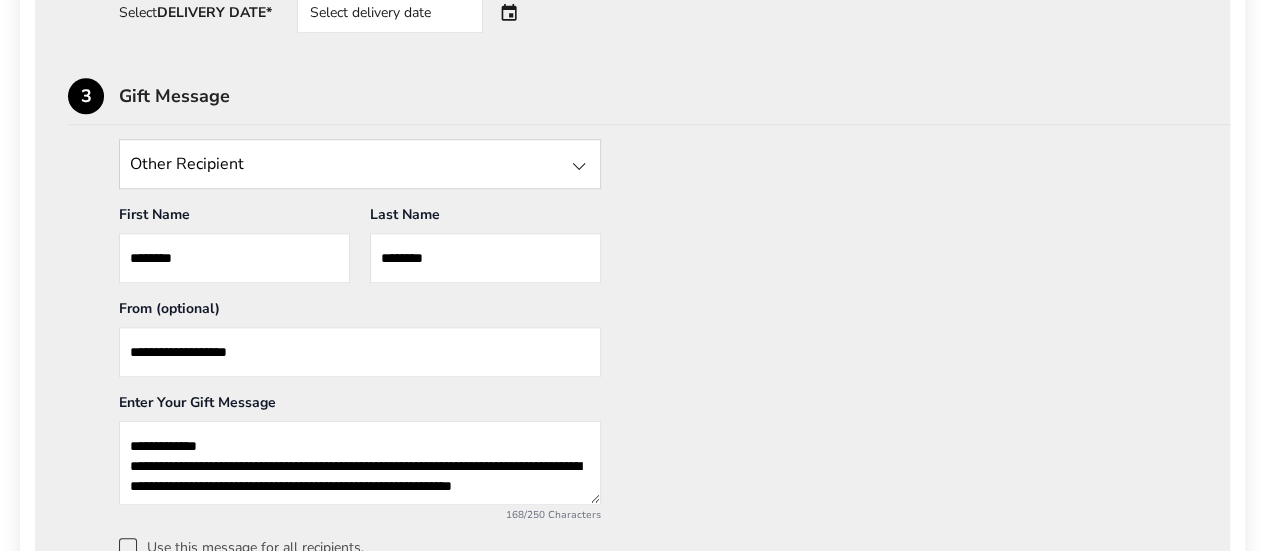 click on "**********" at bounding box center (360, 462) 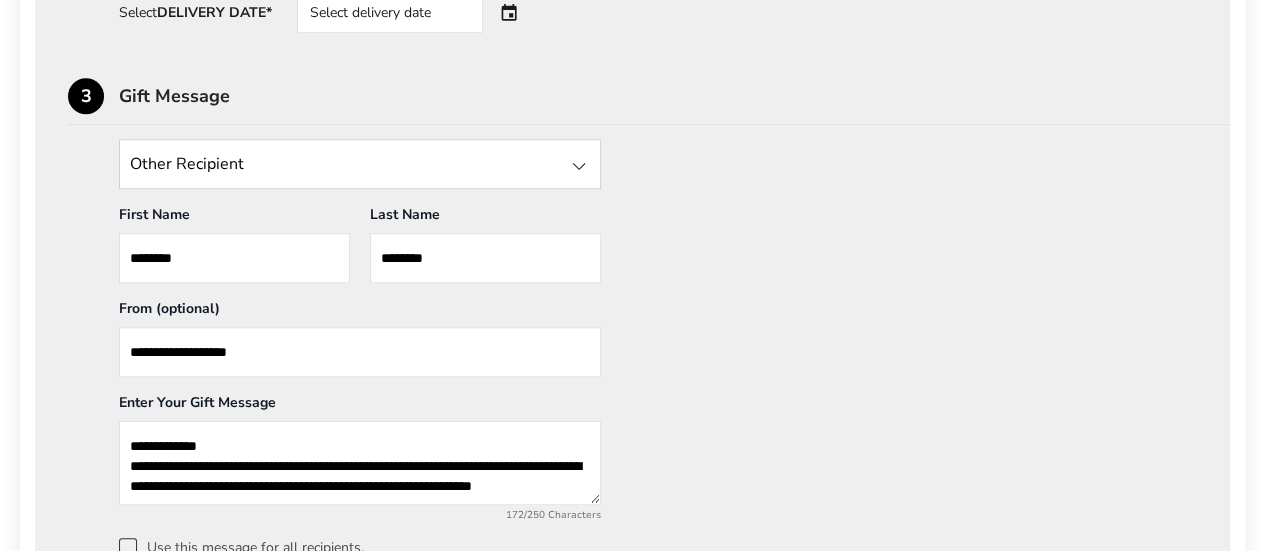 click on "**********" at bounding box center (360, 462) 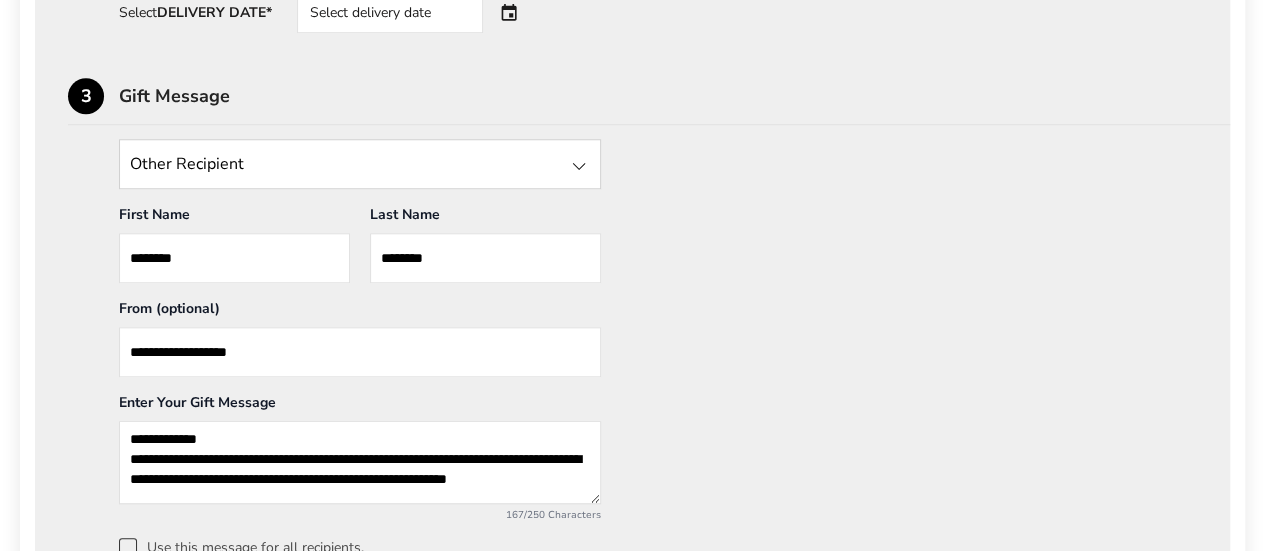 scroll, scrollTop: 0, scrollLeft: 0, axis: both 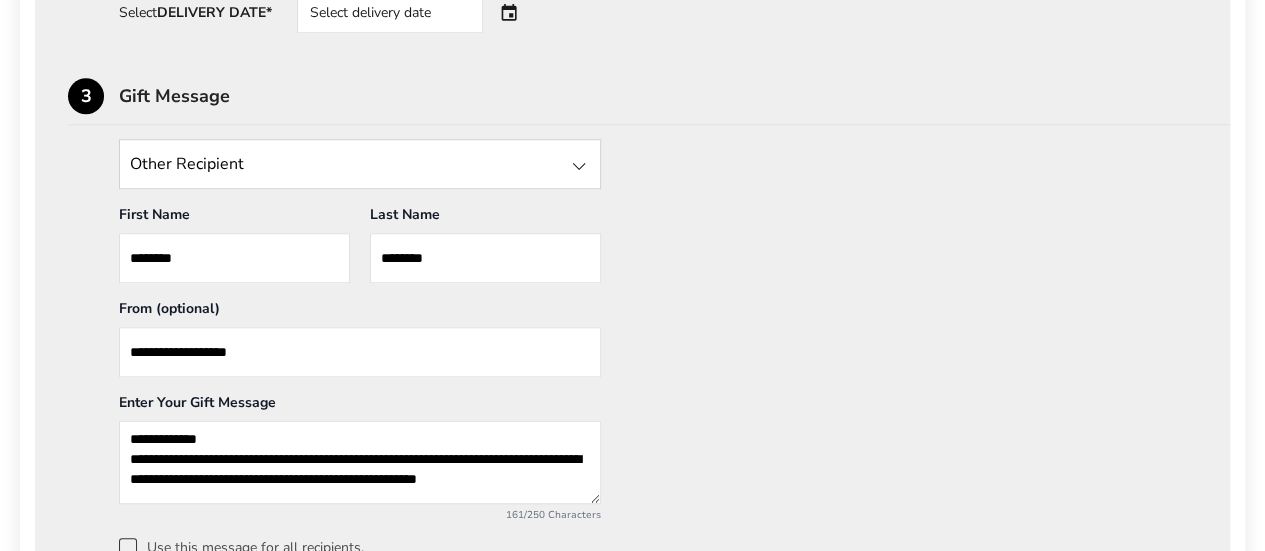 click on "**********" at bounding box center (360, 462) 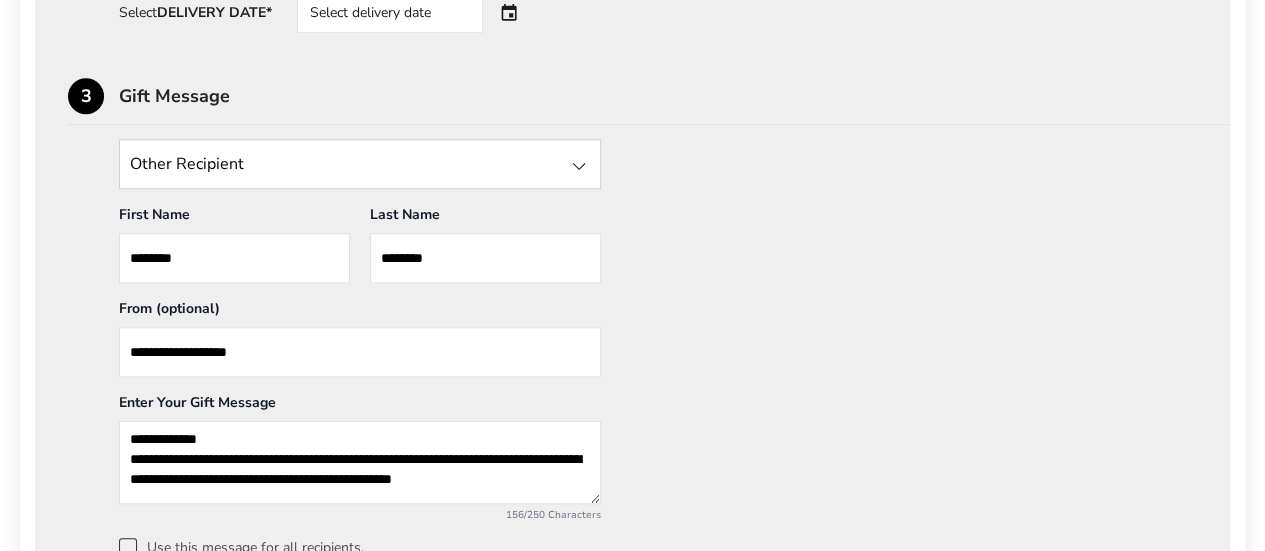 click on "**********" at bounding box center [360, 462] 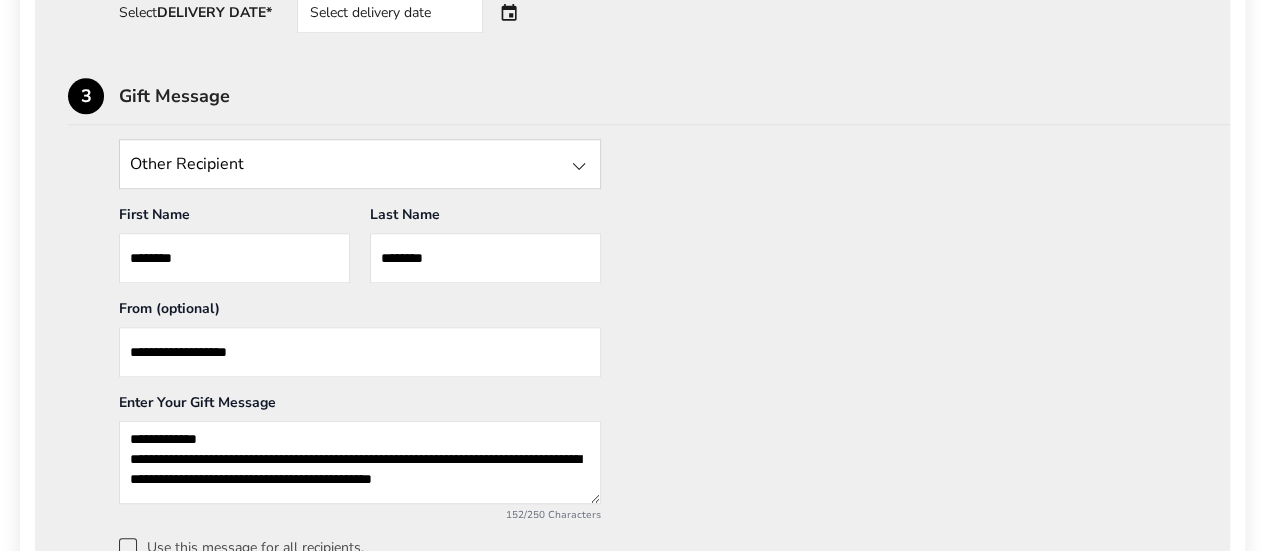 scroll, scrollTop: 26, scrollLeft: 0, axis: vertical 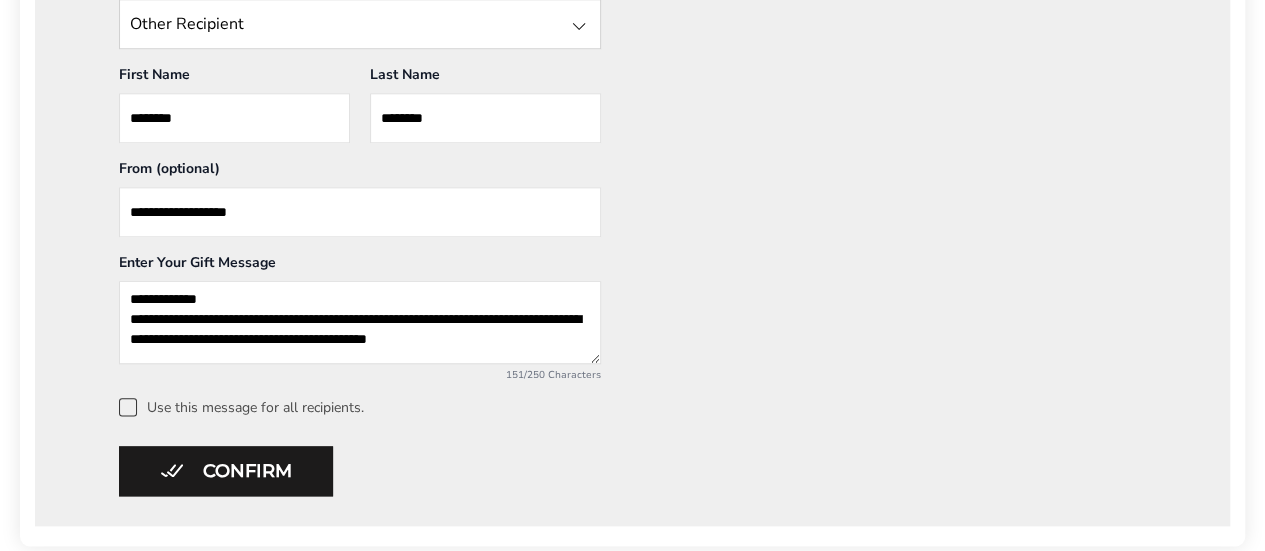 click on "**********" at bounding box center (360, 322) 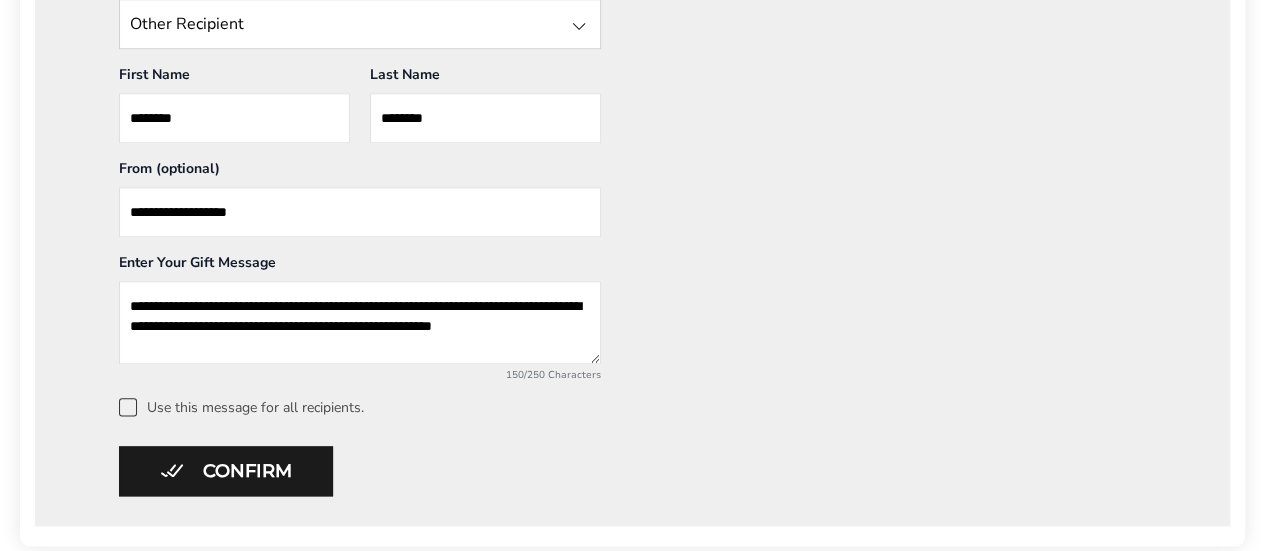 scroll, scrollTop: 1, scrollLeft: 0, axis: vertical 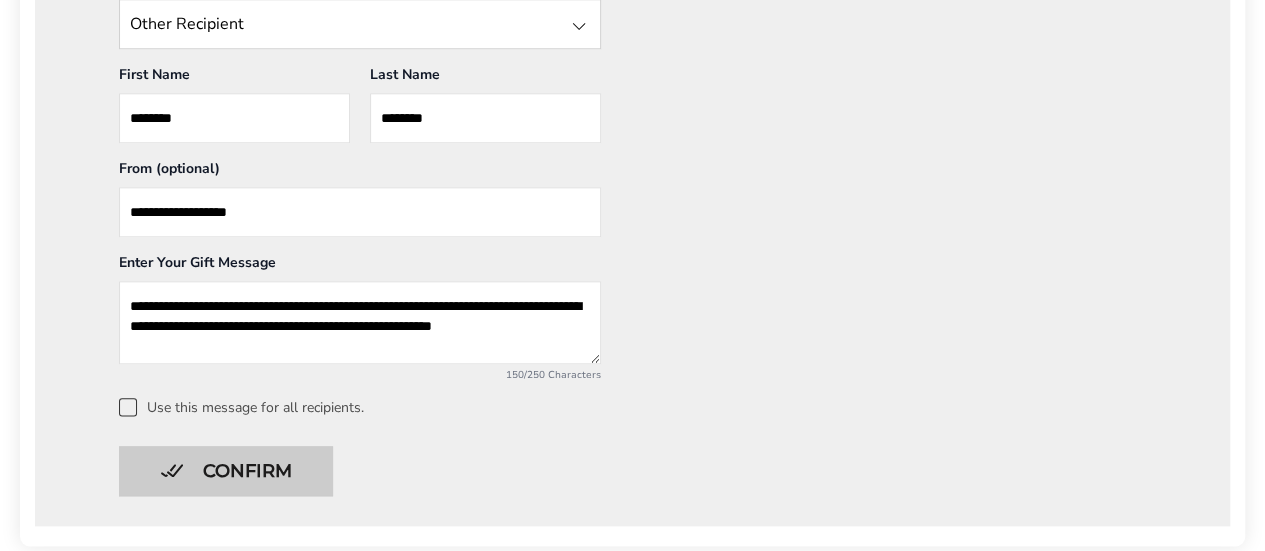 type on "**********" 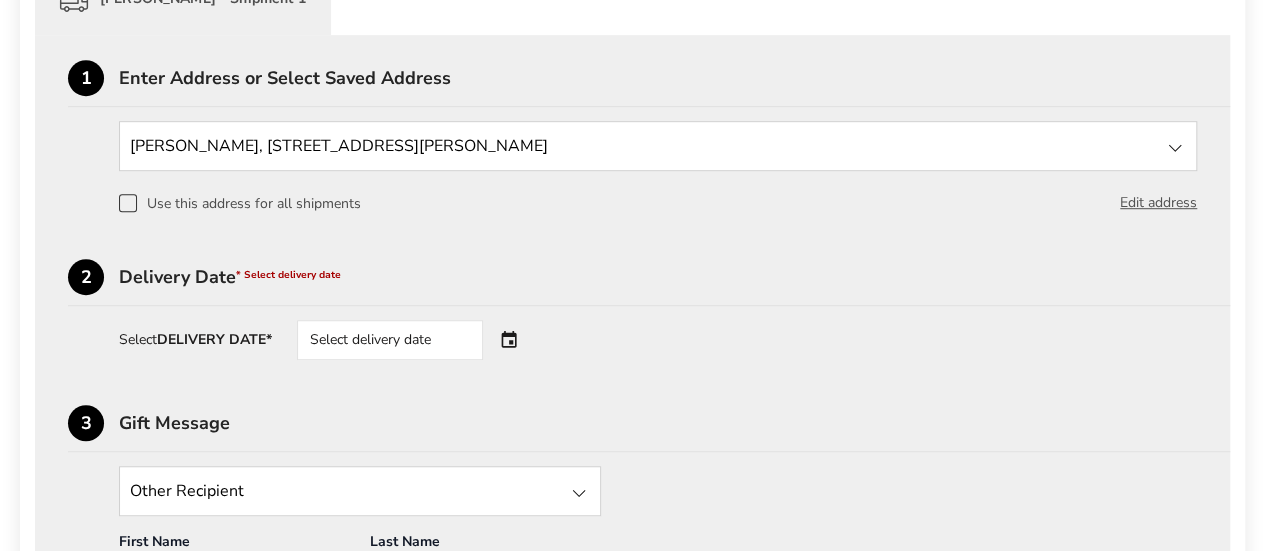 scroll, scrollTop: 495, scrollLeft: 0, axis: vertical 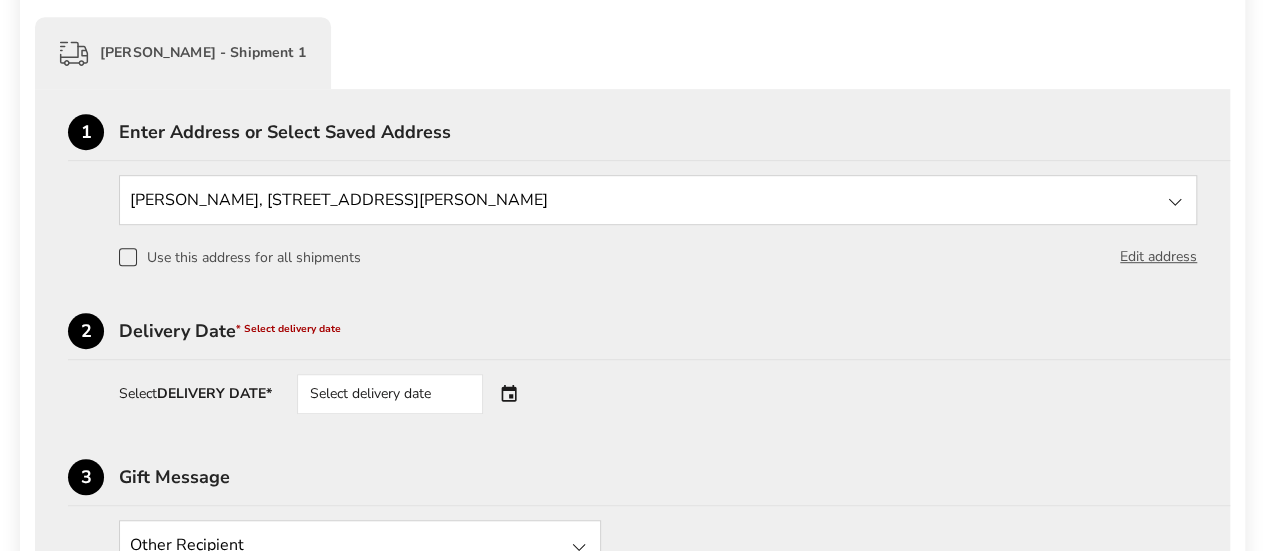 click on "Select delivery date" at bounding box center (390, 394) 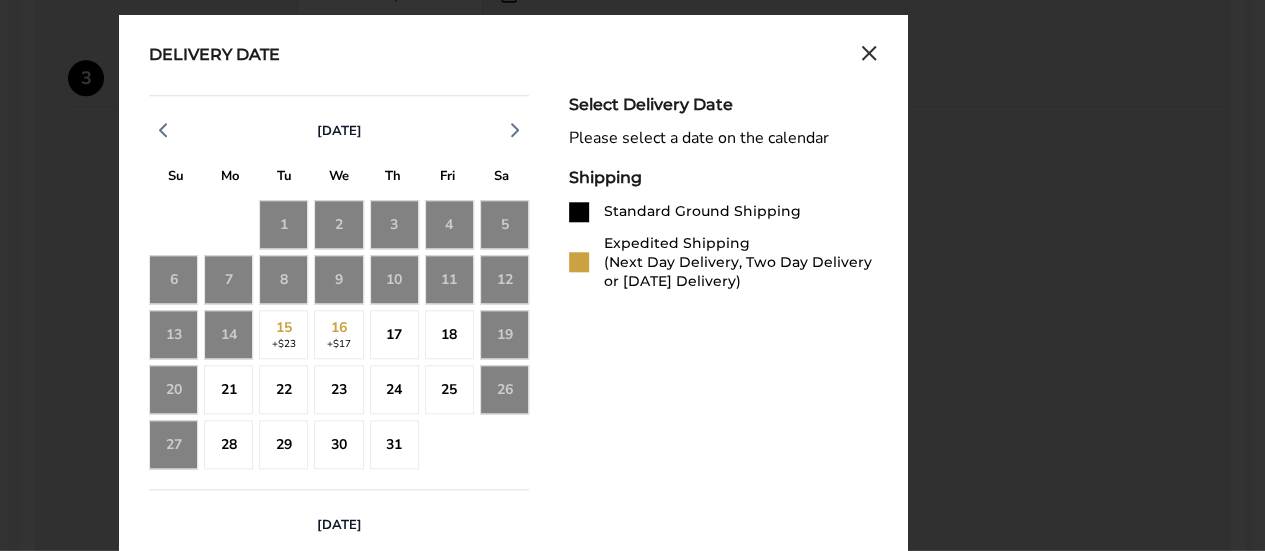 scroll, scrollTop: 908, scrollLeft: 0, axis: vertical 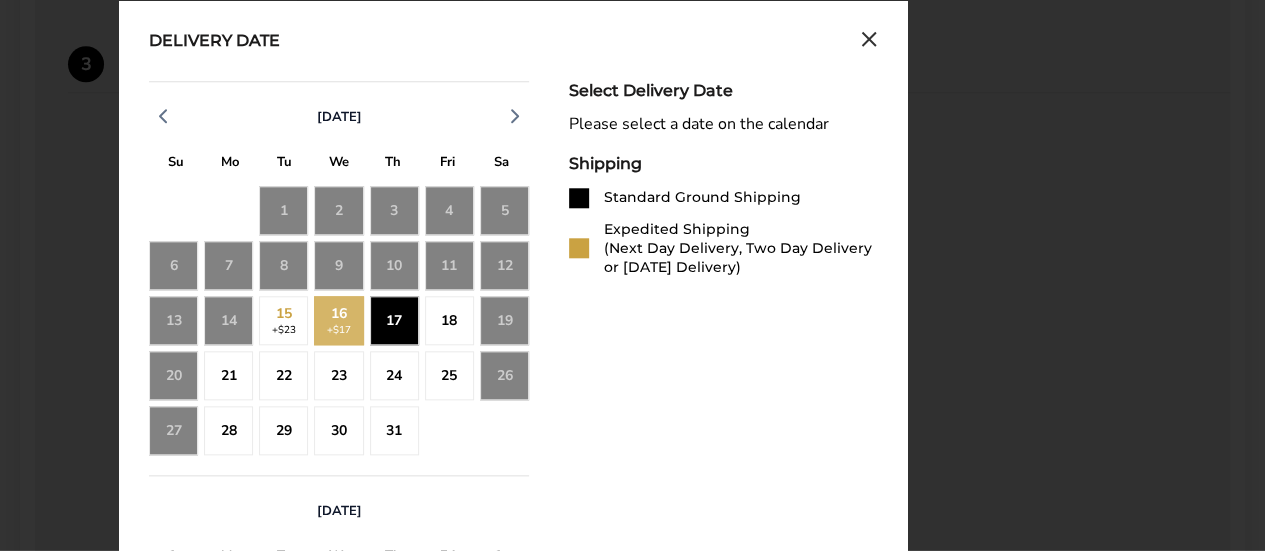 click on "17" 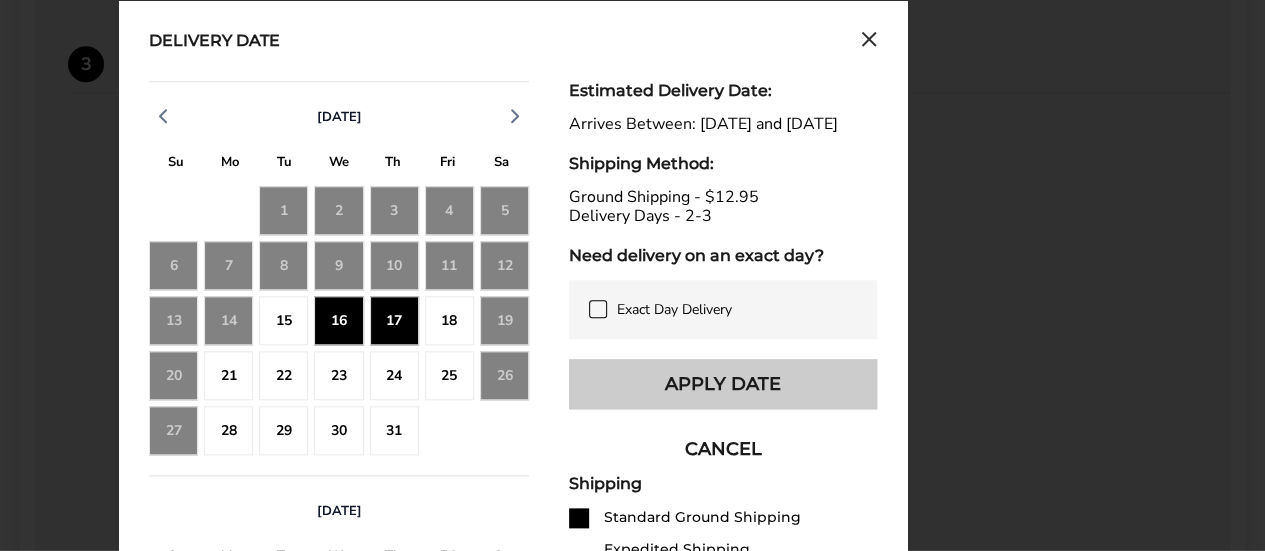 click on "Apply Date" at bounding box center (723, 384) 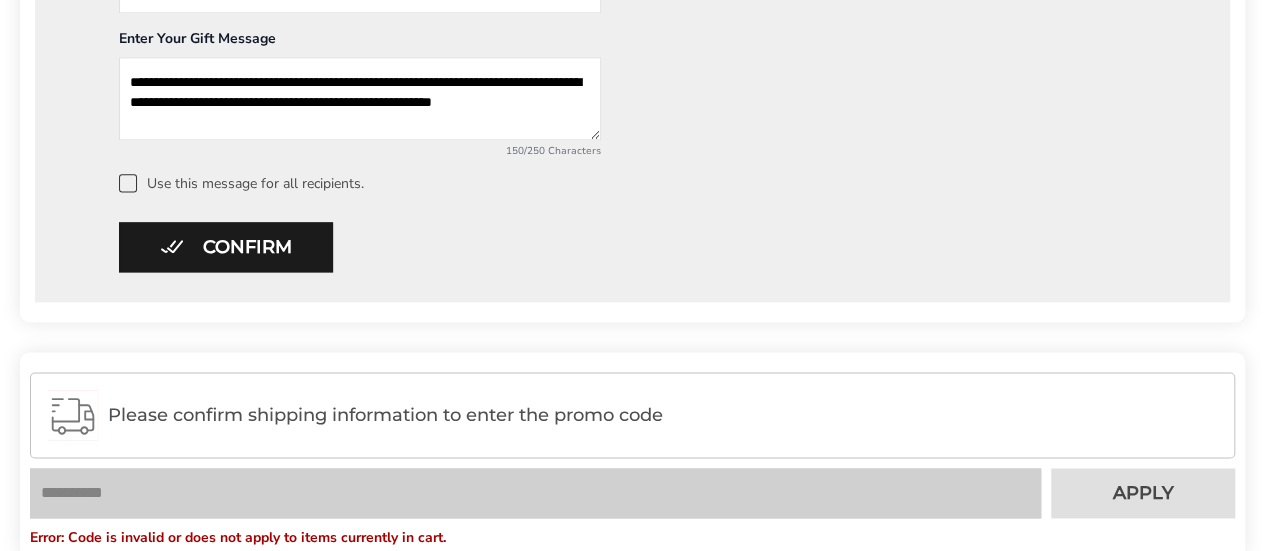 scroll, scrollTop: 1256, scrollLeft: 0, axis: vertical 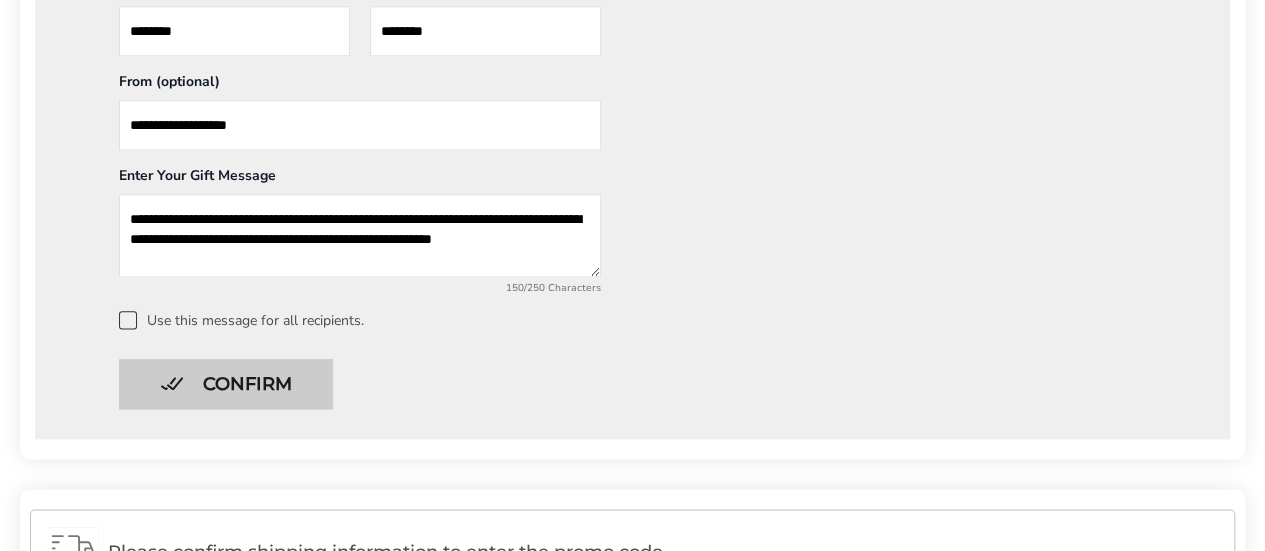 click on "Confirm" at bounding box center [226, 384] 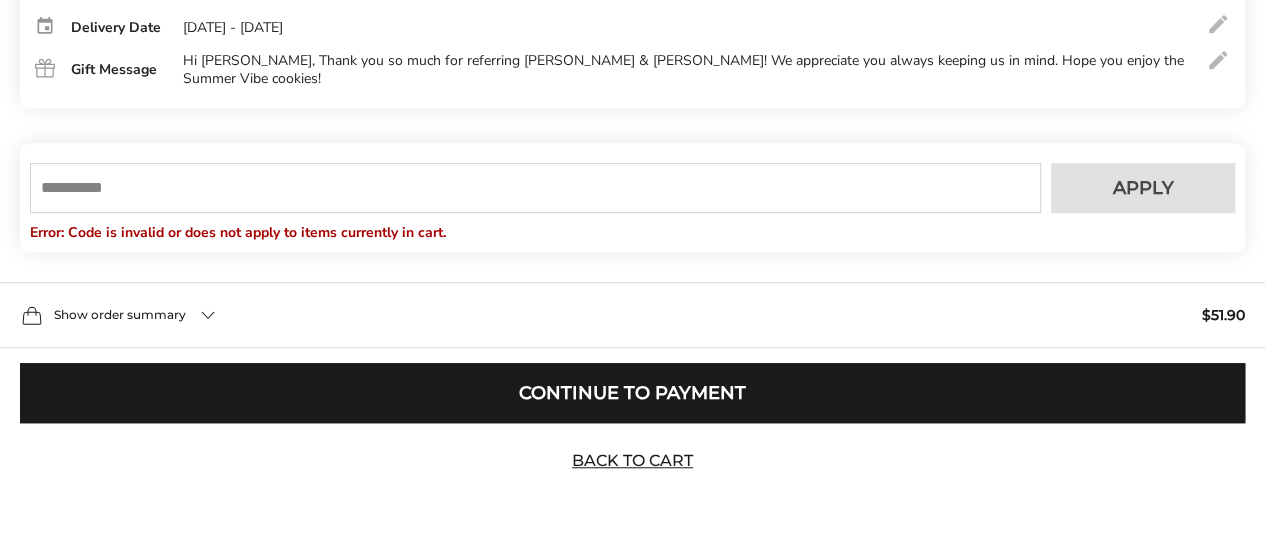 click at bounding box center [535, 188] 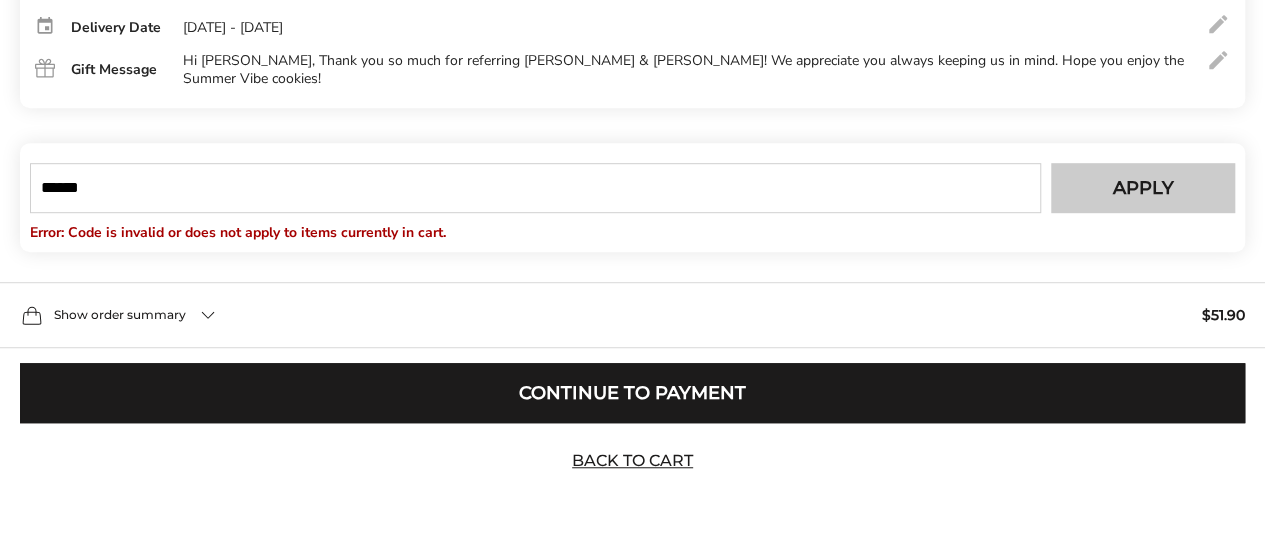 type on "******" 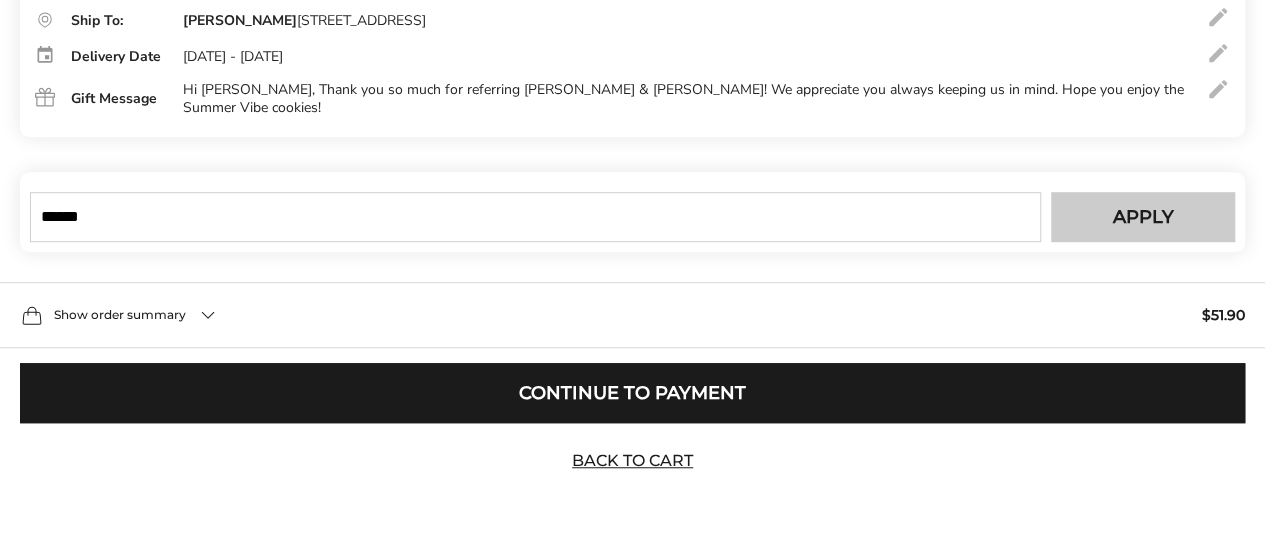 type 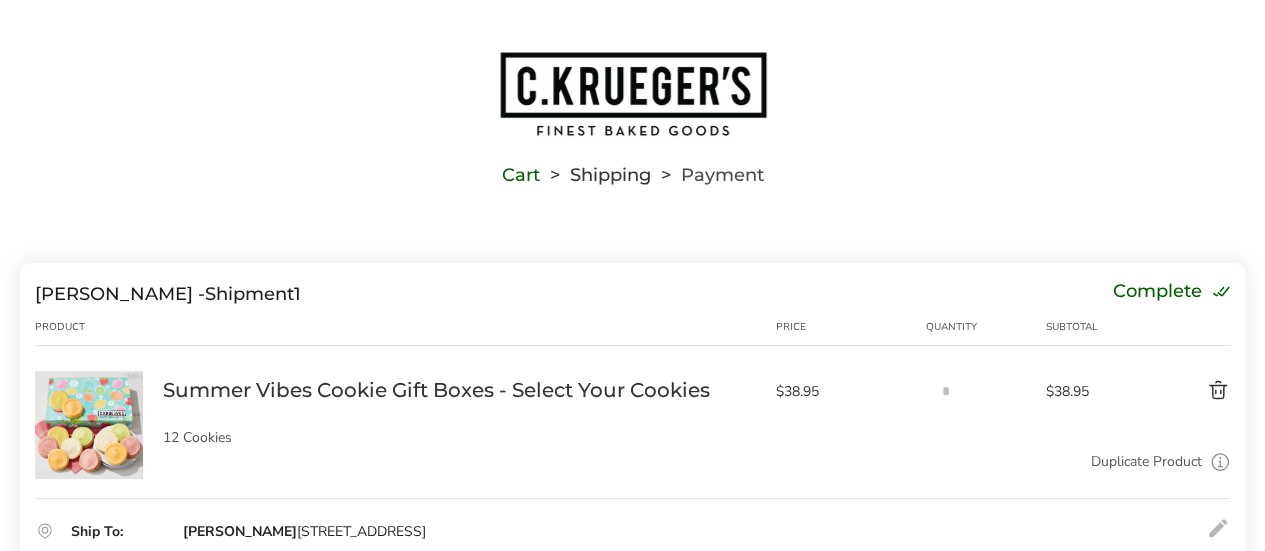 scroll, scrollTop: 0, scrollLeft: 0, axis: both 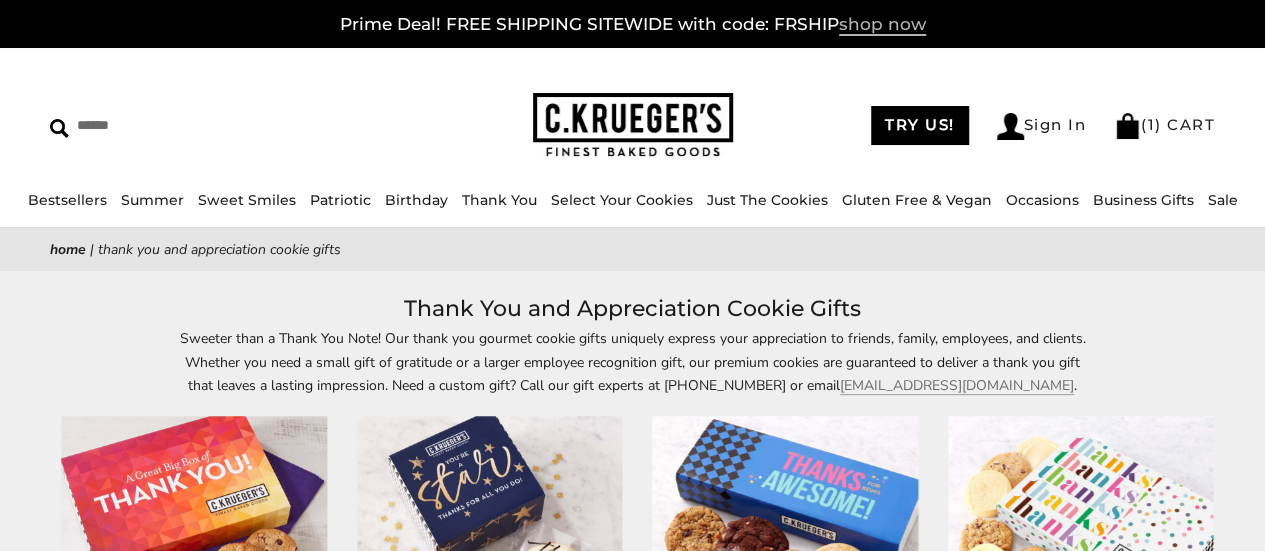 click on "shop now" at bounding box center [882, 25] 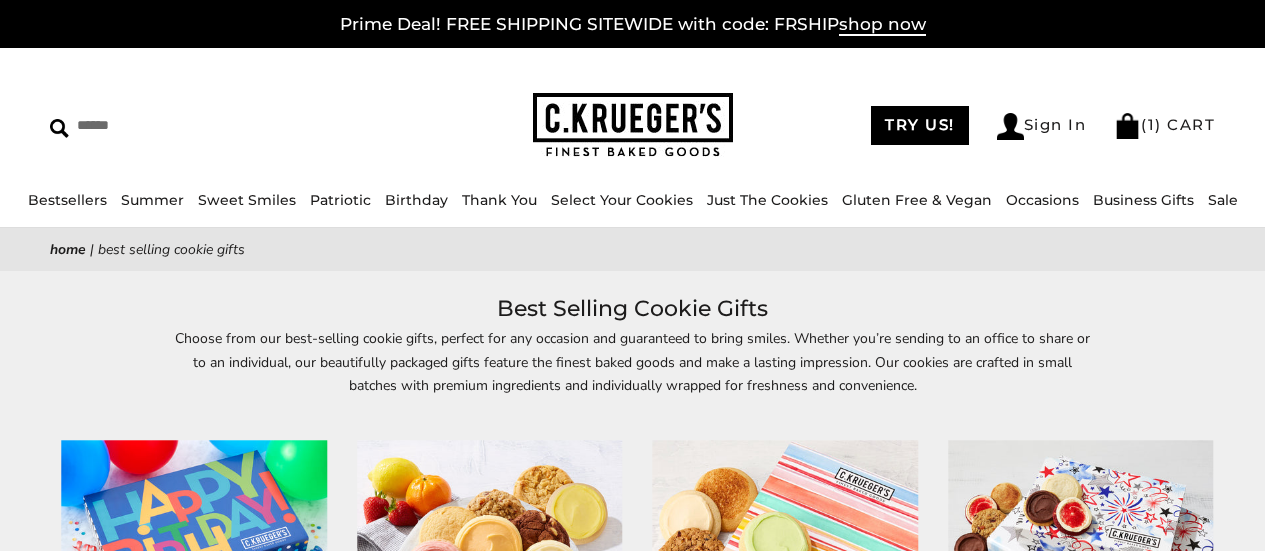 scroll, scrollTop: 0, scrollLeft: 0, axis: both 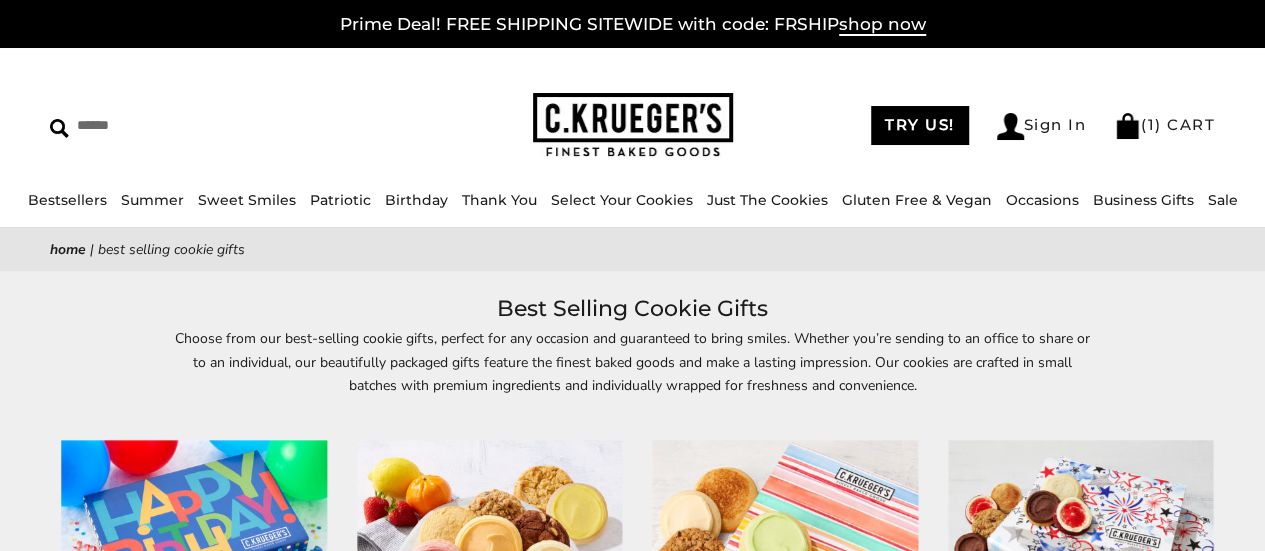 click on "Skip to content
******
Bestsellers Summer
Summer Vibes Summer Garden Hello Sunshine
Sweet Smiles Patriotic Birthday
ALL Birthday Gifts Celebration Collection Best Wishes Collection
Thank You
ALL Thank You Gifts NEW! Box of Thanks Thanks For Being Awesome Thanks! You're a Star Thanks! Thanks! Harlequin Thank You
Select Your Cookies Just The Cookies Gluten Free & Vegan Occasions
HOLIDAY GIFTS
Summer Gifts Baby Sale" at bounding box center (632, 1821) 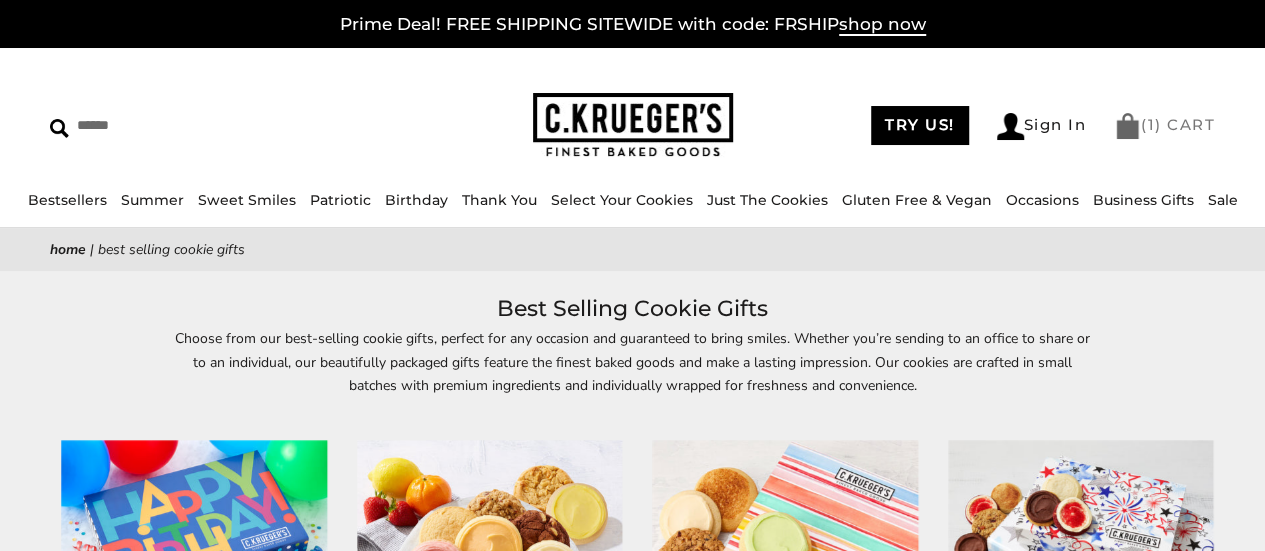 click on "( 1 )  CART" at bounding box center [1164, 124] 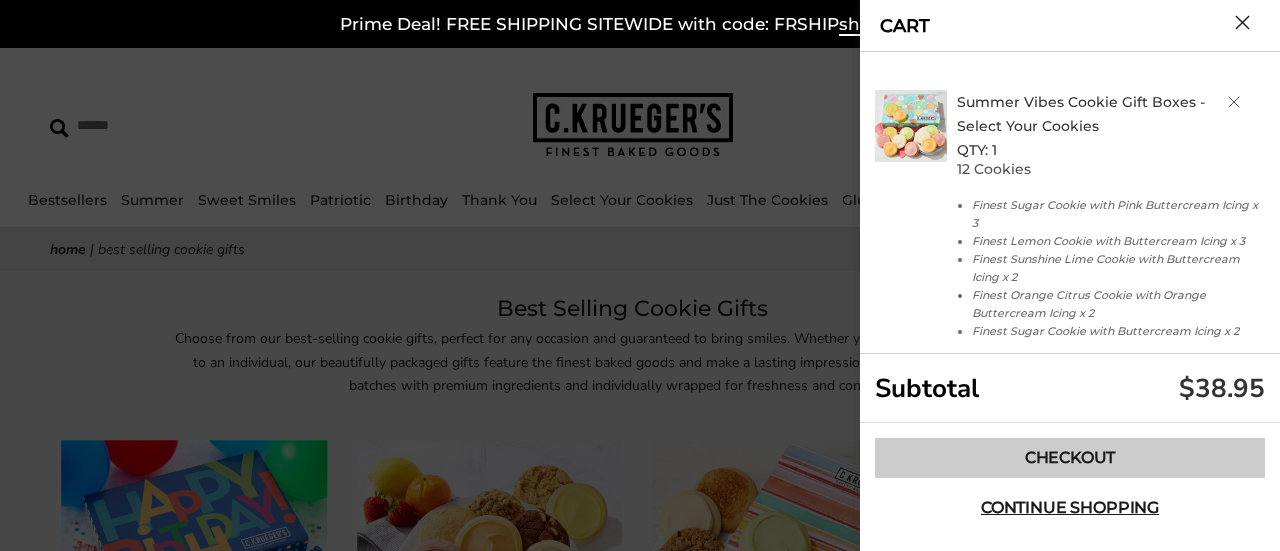 click on "Checkout" at bounding box center [1070, 458] 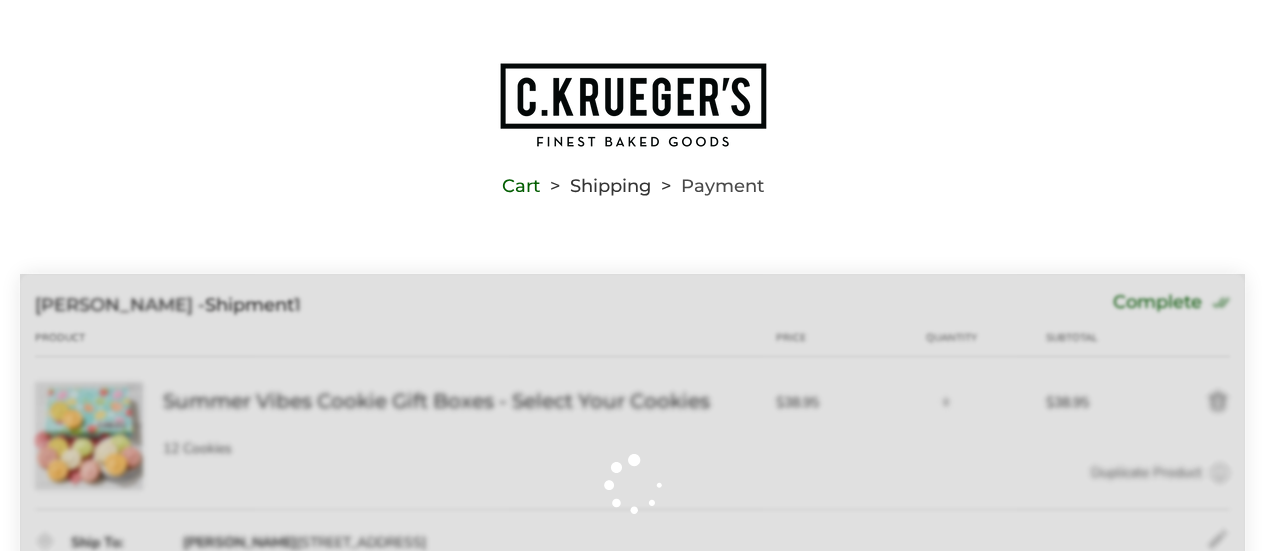 scroll, scrollTop: 0, scrollLeft: 0, axis: both 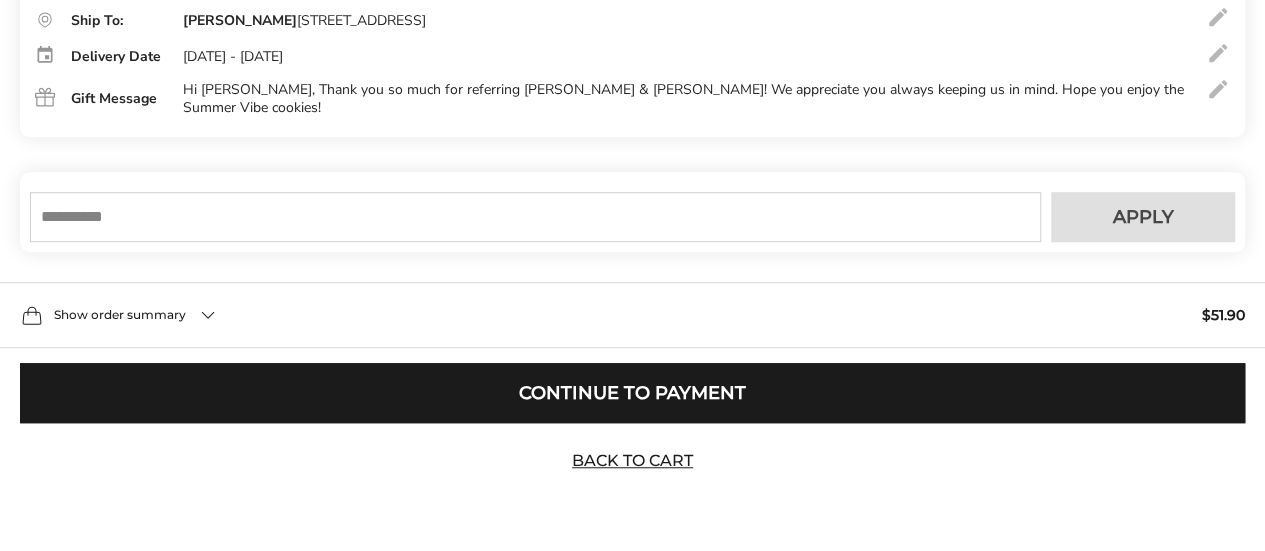 click at bounding box center (535, 217) 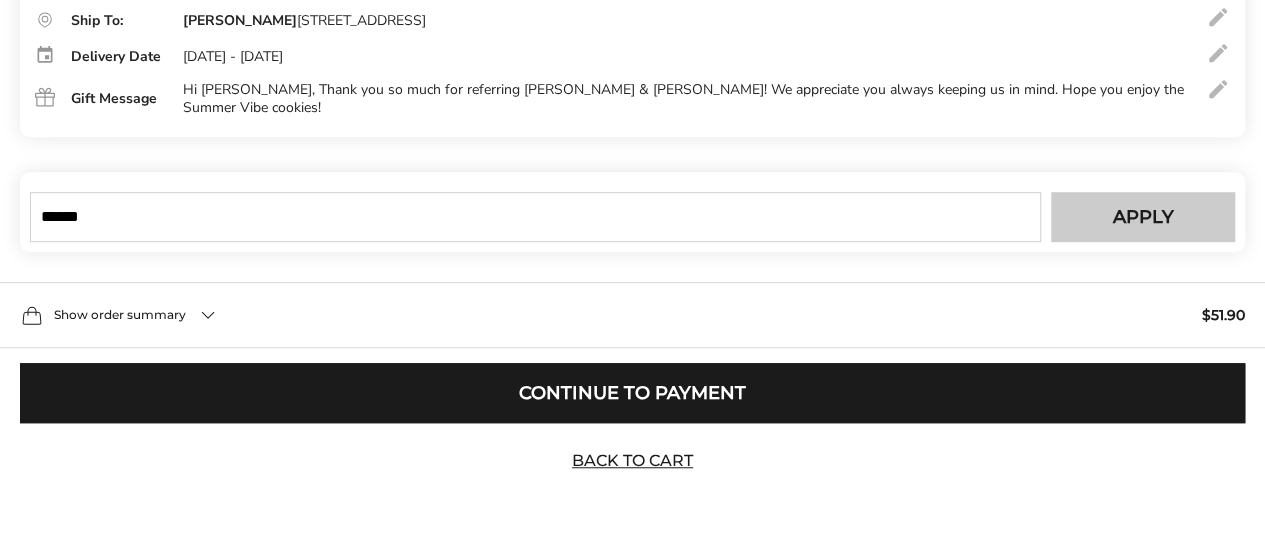 type on "******" 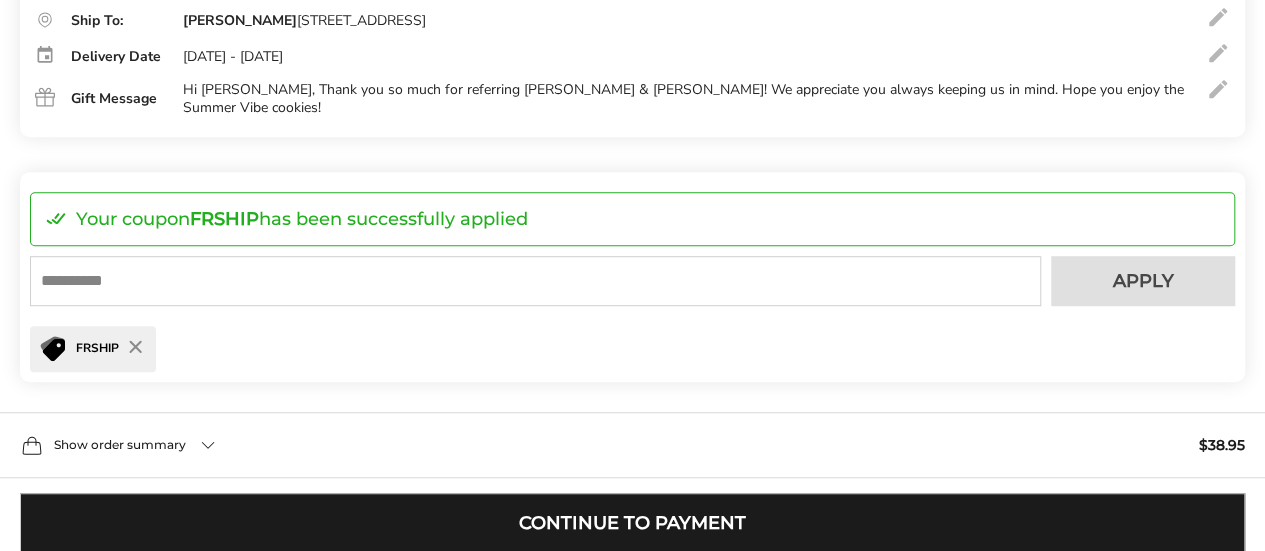 click on "Continue to Payment" at bounding box center [632, 523] 